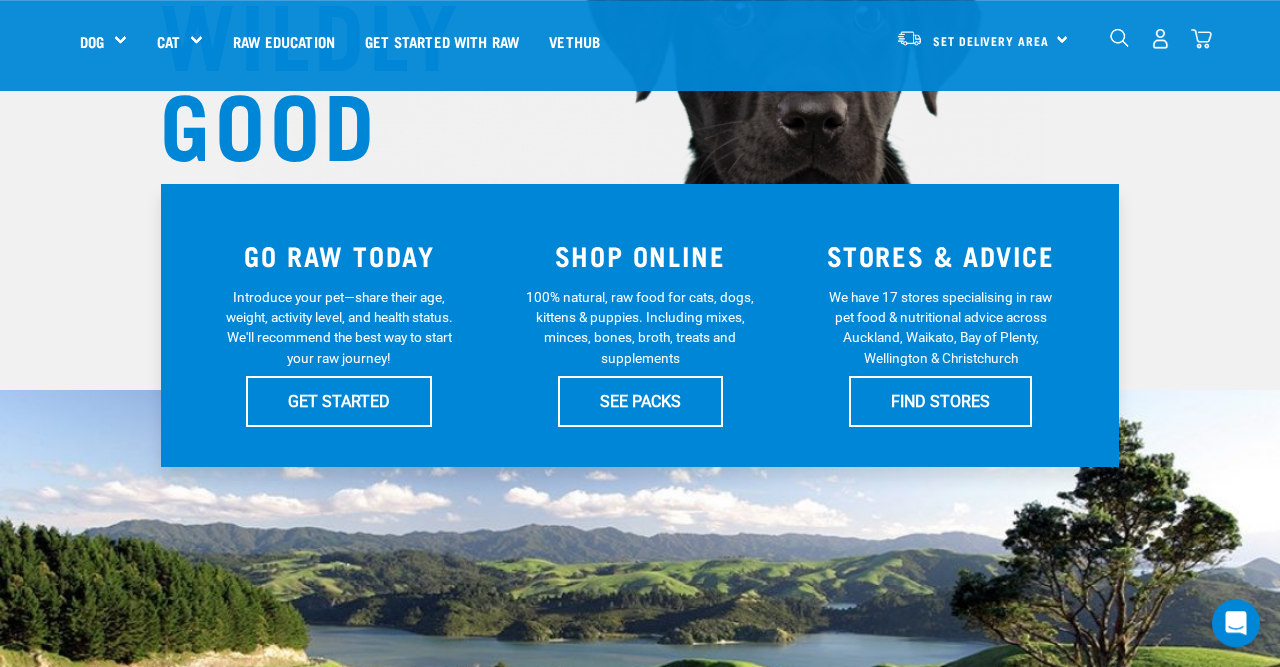 scroll, scrollTop: 52, scrollLeft: 0, axis: vertical 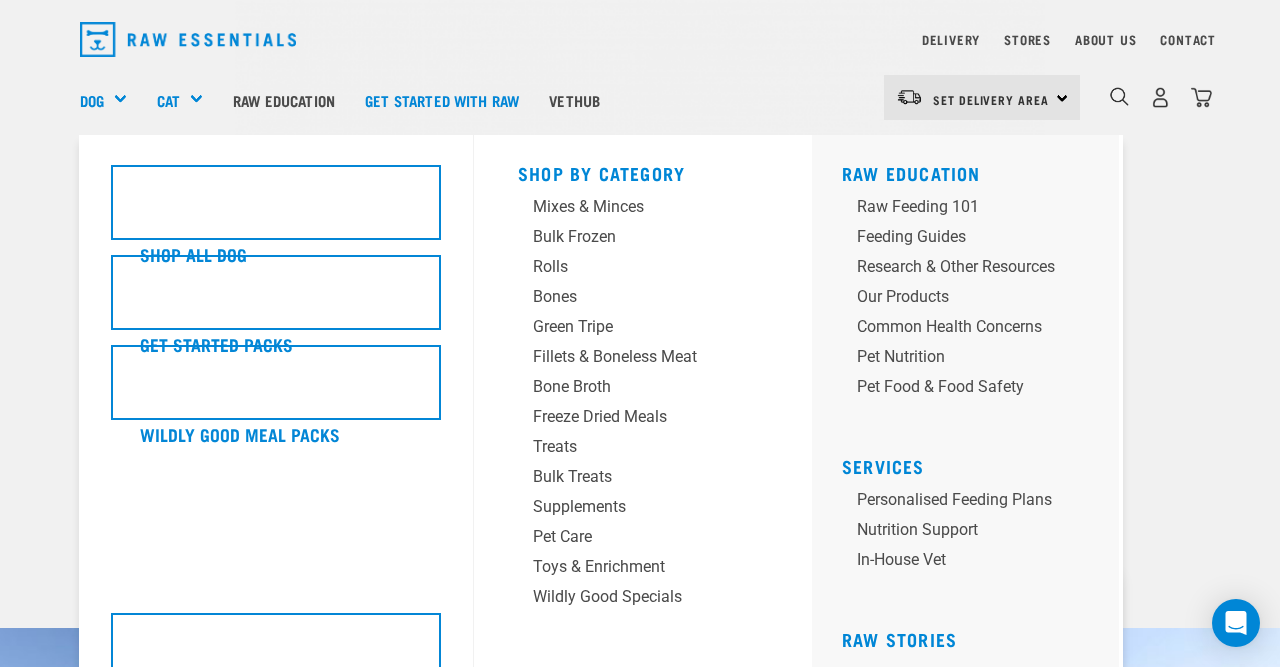 click on "Dog" at bounding box center [111, 100] 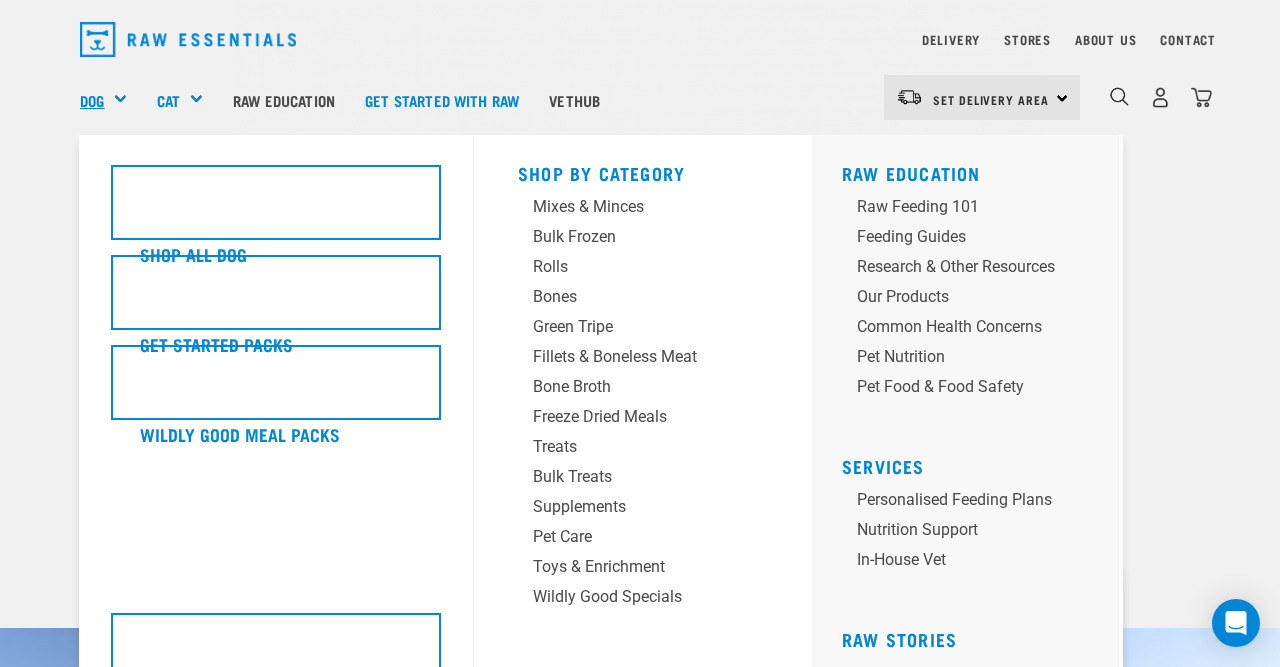 click on "Dog" at bounding box center (92, 100) 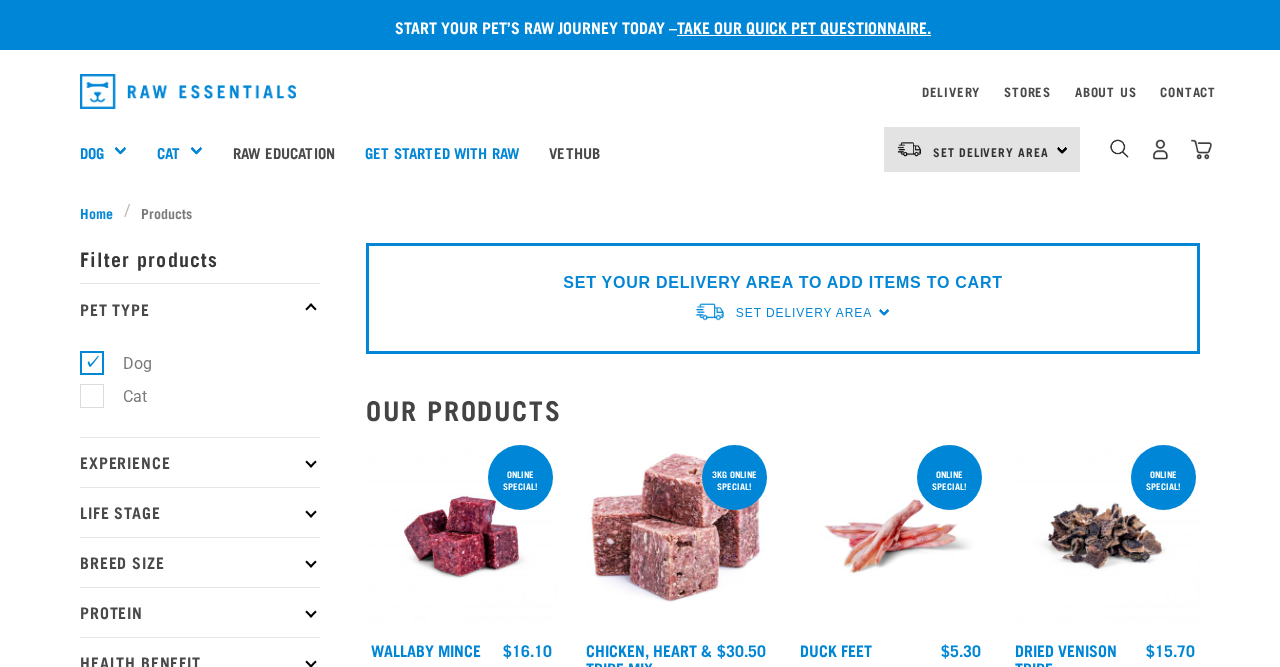 scroll, scrollTop: 0, scrollLeft: 0, axis: both 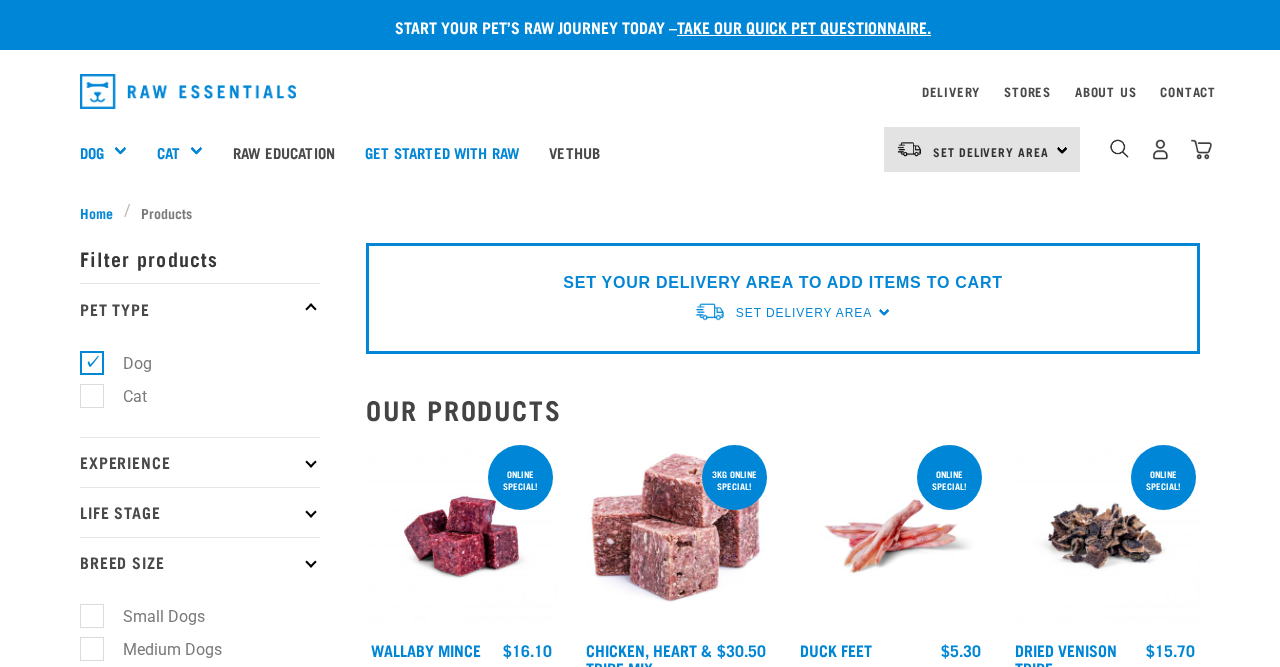 click on "Start your pet’s raw journey today –  take our quick pet questionnaire.
Delivery
Stores
About Us
Contact" at bounding box center (640, 1911) 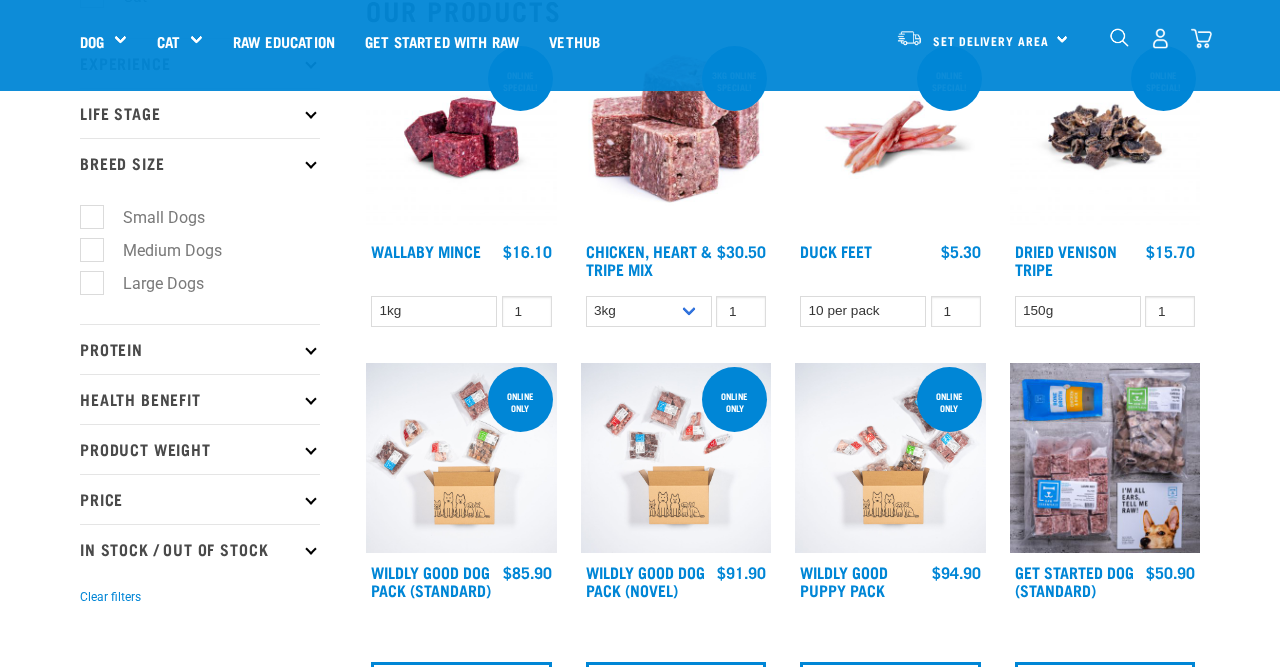 scroll, scrollTop: 260, scrollLeft: 0, axis: vertical 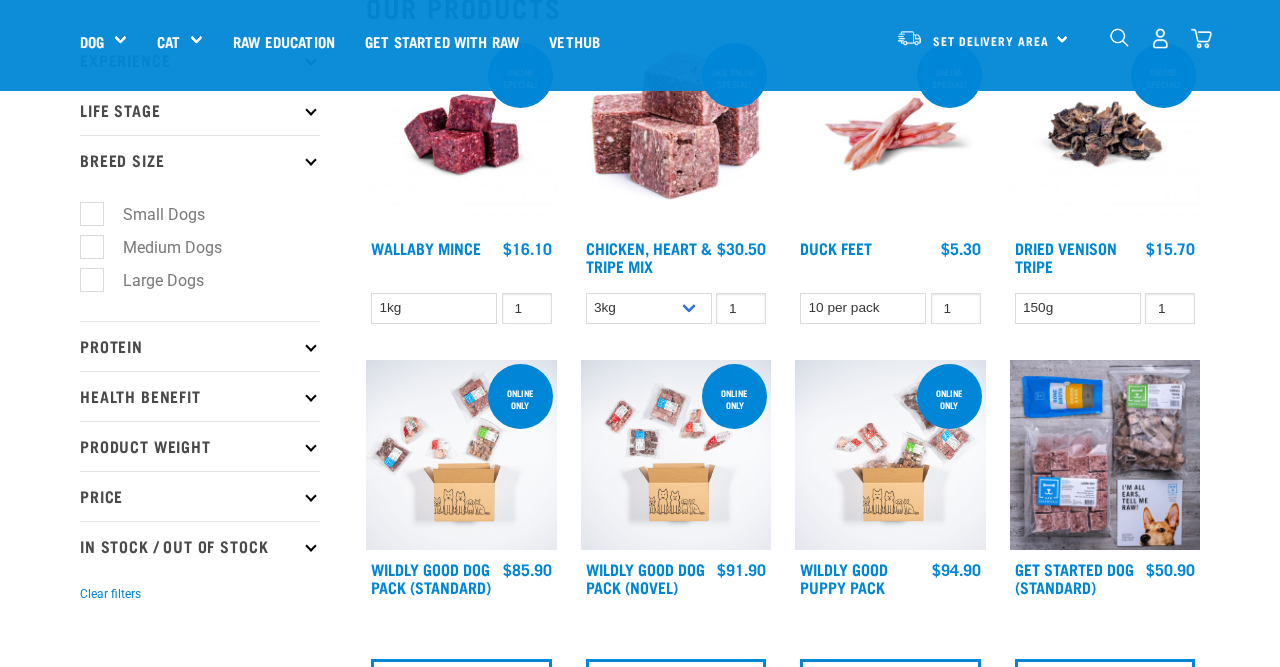 click on "Large Dogs" at bounding box center (151, 280) 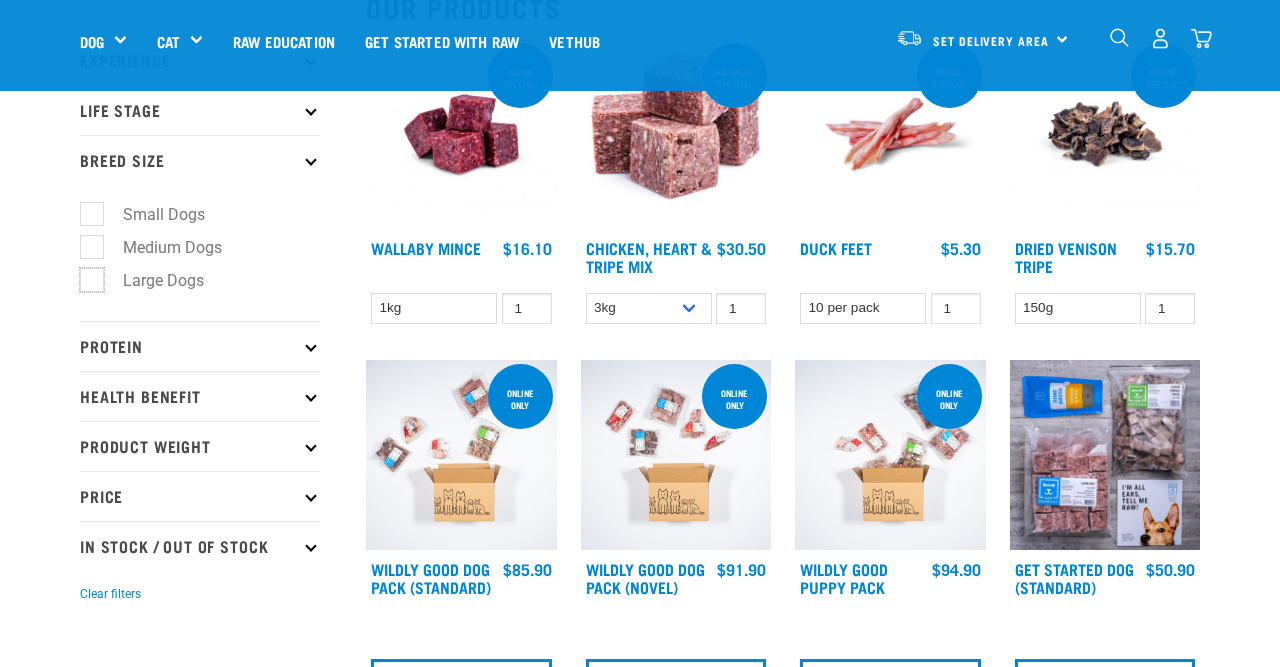 click on "Large Dogs" at bounding box center [86, 276] 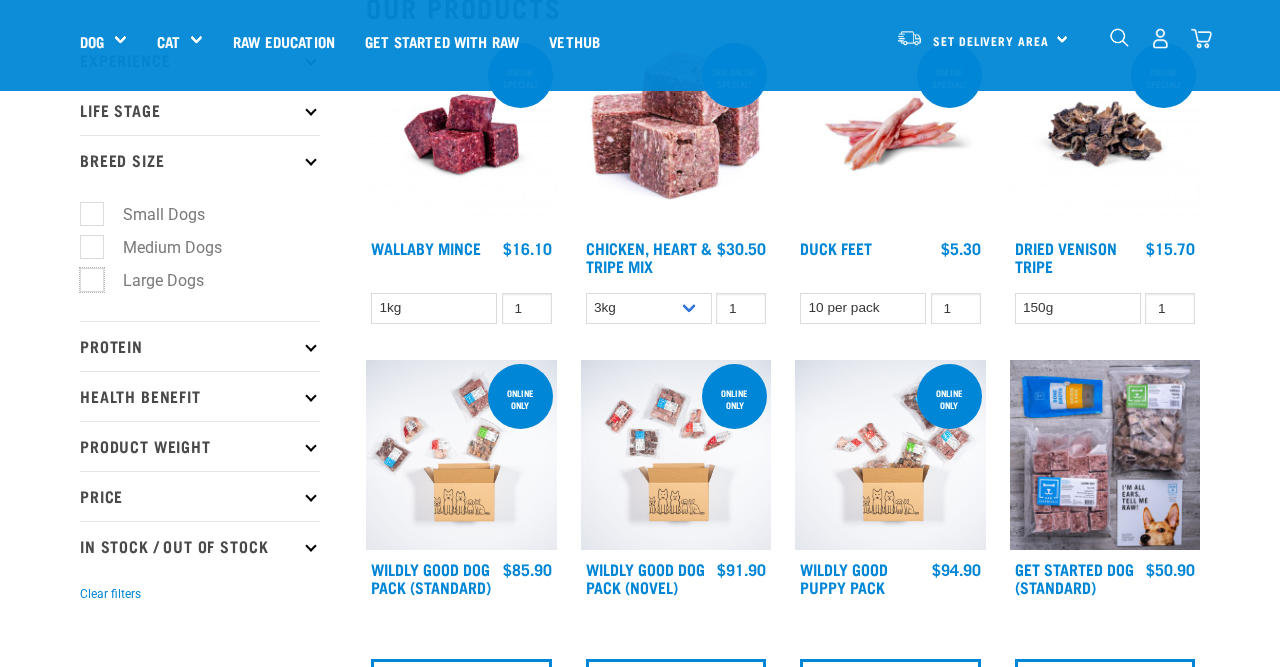 checkbox on "true" 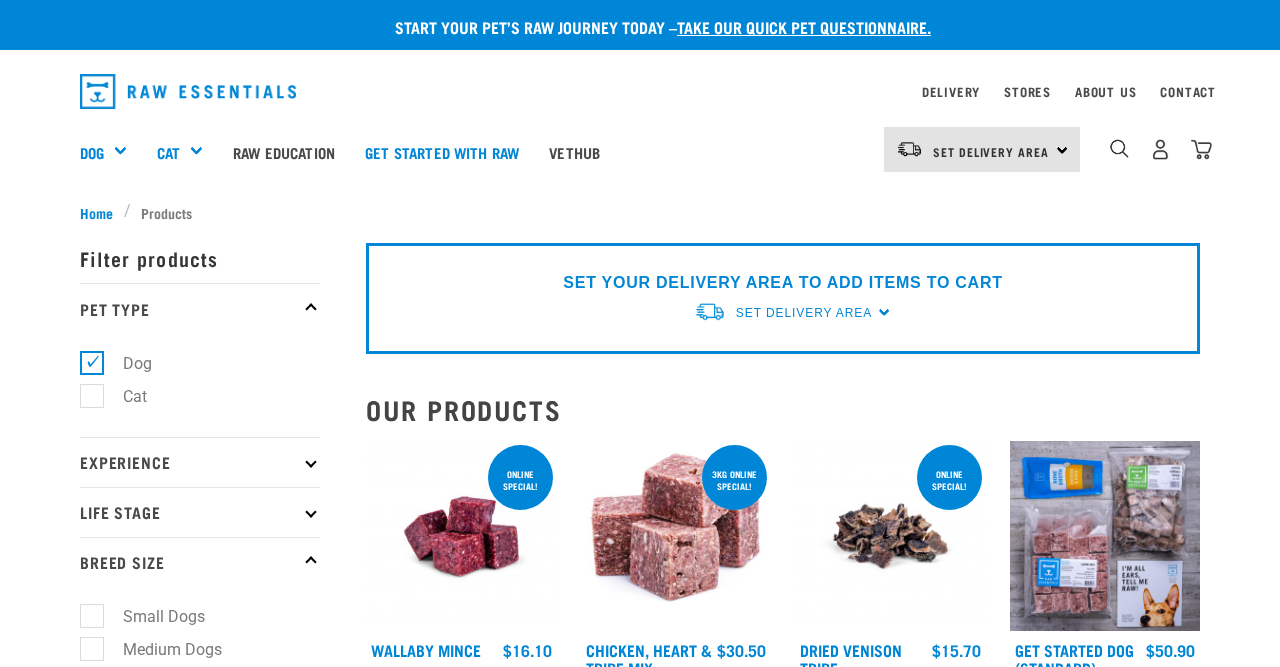 scroll, scrollTop: 0, scrollLeft: 0, axis: both 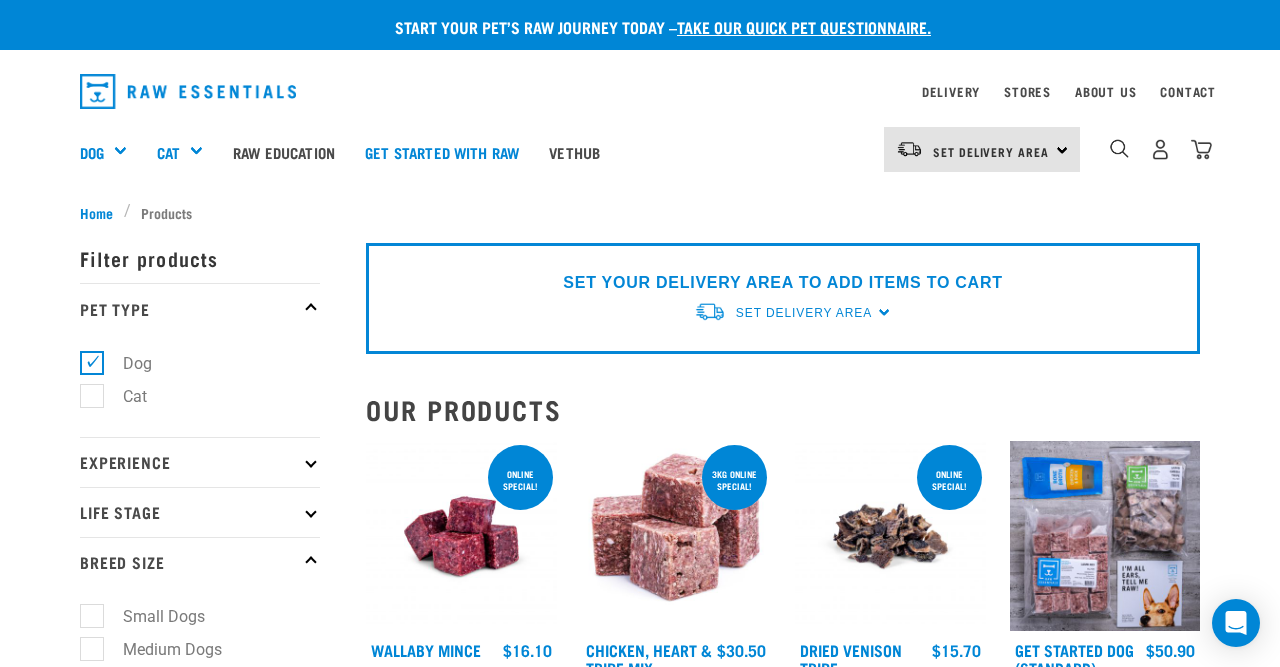 click on "Set Delivery Area
North Island
South Island" at bounding box center [982, 149] 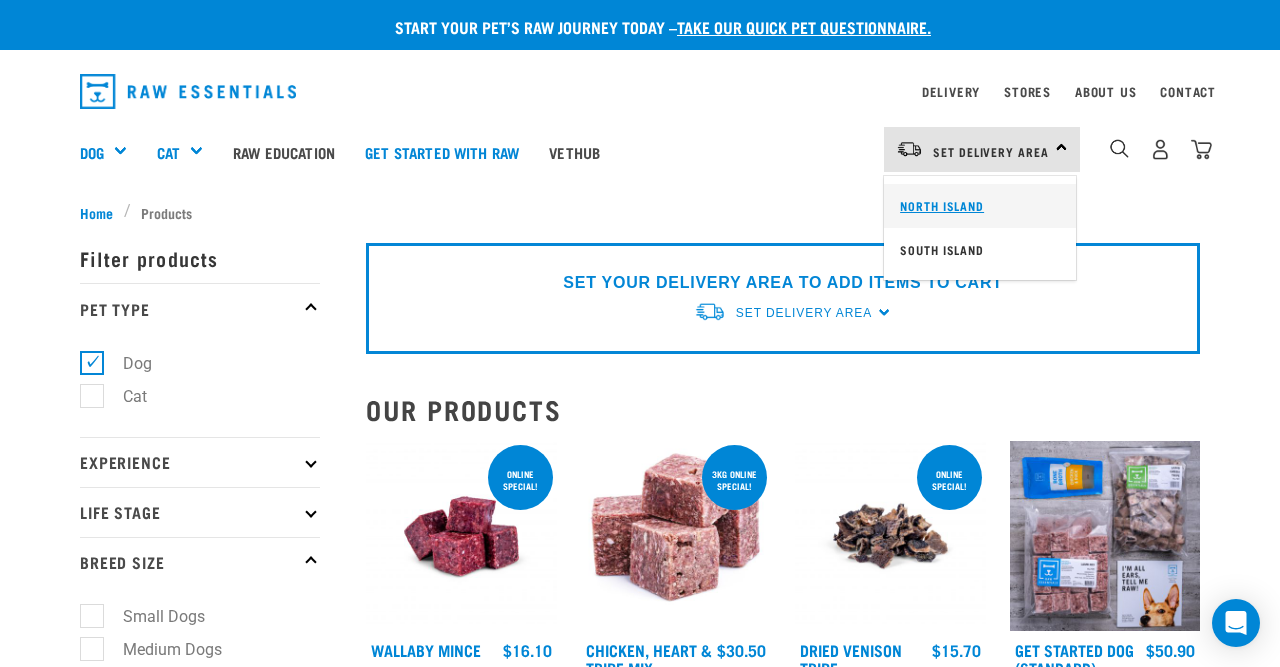 click on "North Island" at bounding box center (980, 206) 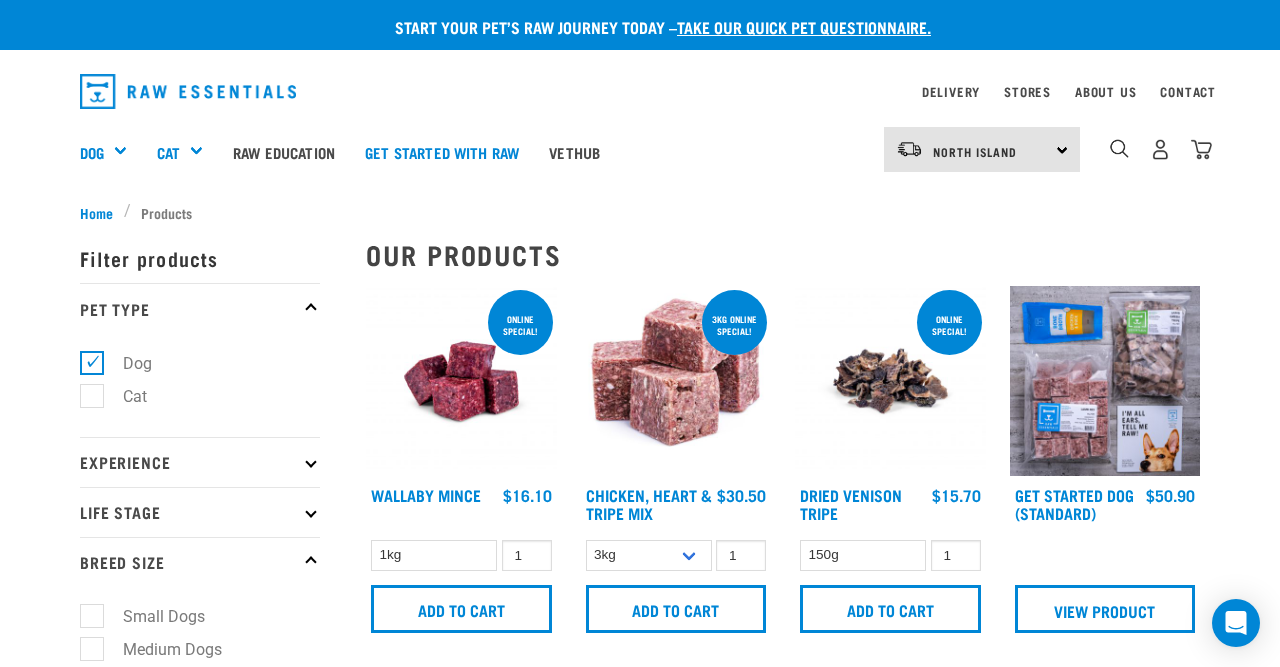 scroll, scrollTop: 0, scrollLeft: 0, axis: both 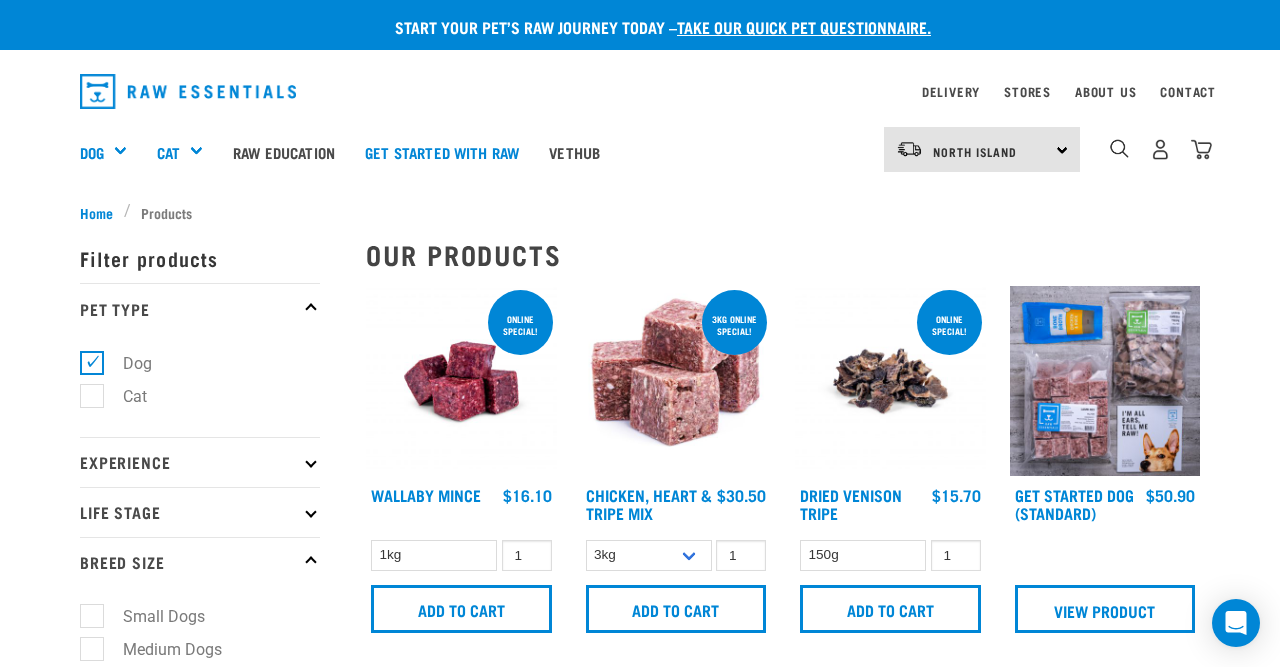 click on "Start your pet’s raw journey today –  take our quick pet questionnaire.
Delivery
Stores
About Us
Contact" at bounding box center (640, 2012) 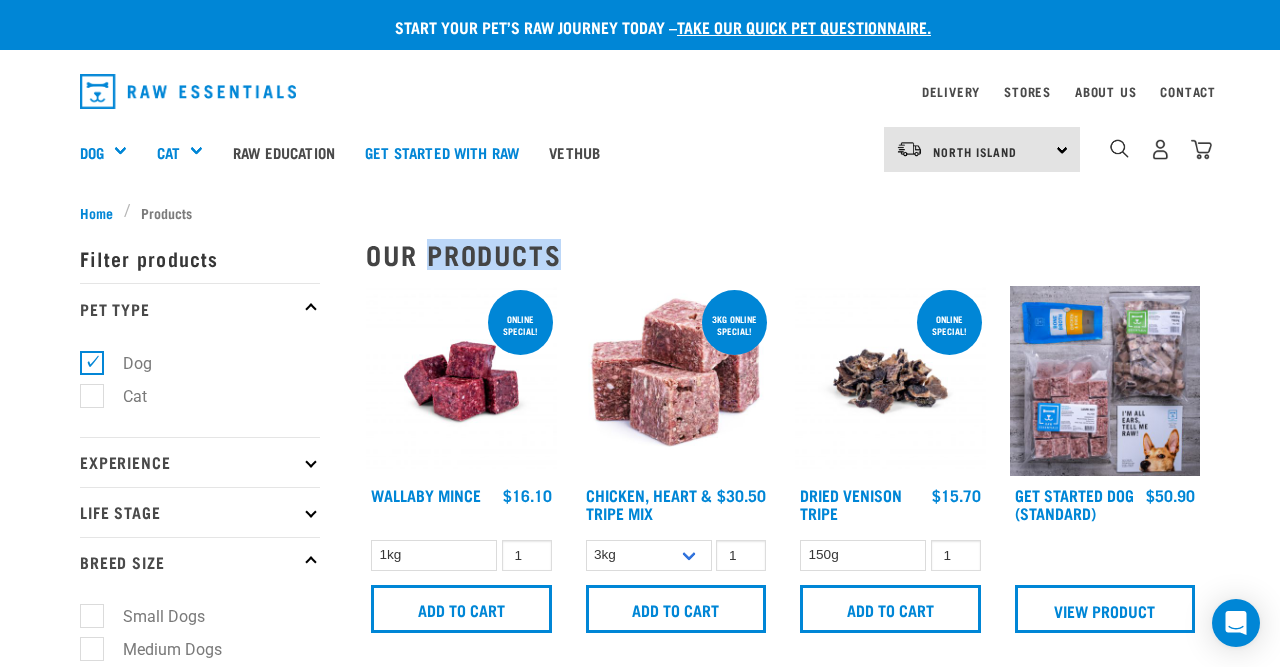click on "Start your pet’s raw journey today –  take our quick pet questionnaire.
Delivery
Stores
About Us
Contact" at bounding box center (640, 2012) 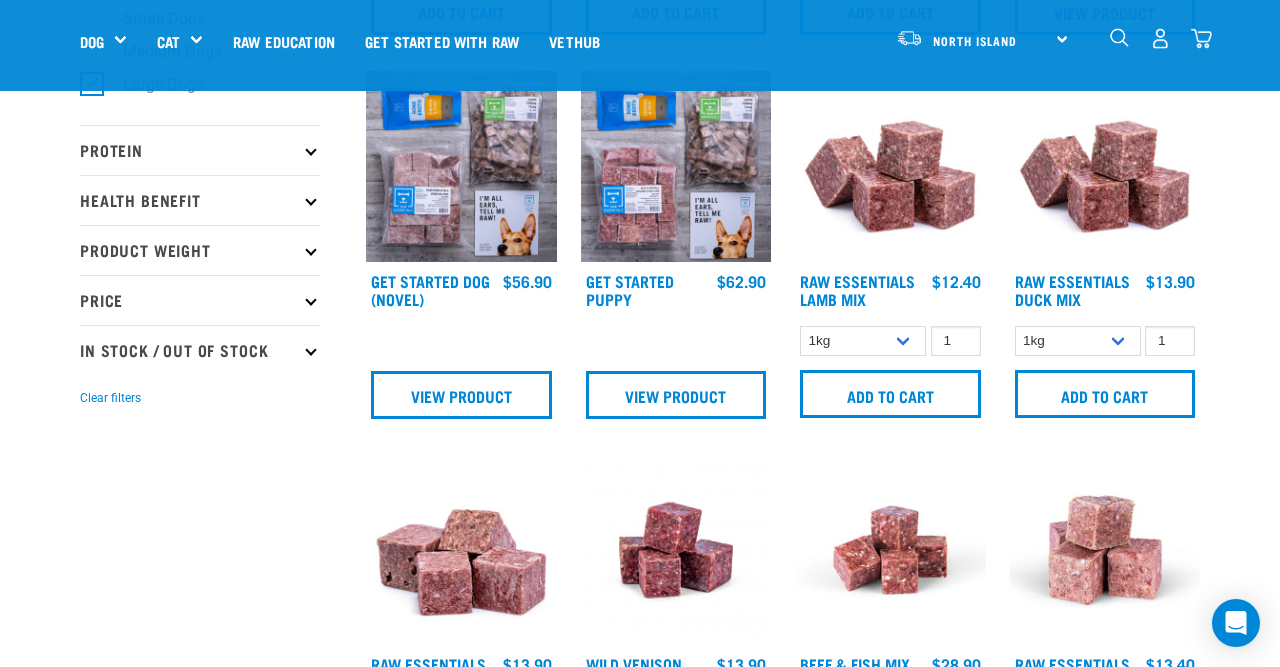 scroll, scrollTop: 468, scrollLeft: 0, axis: vertical 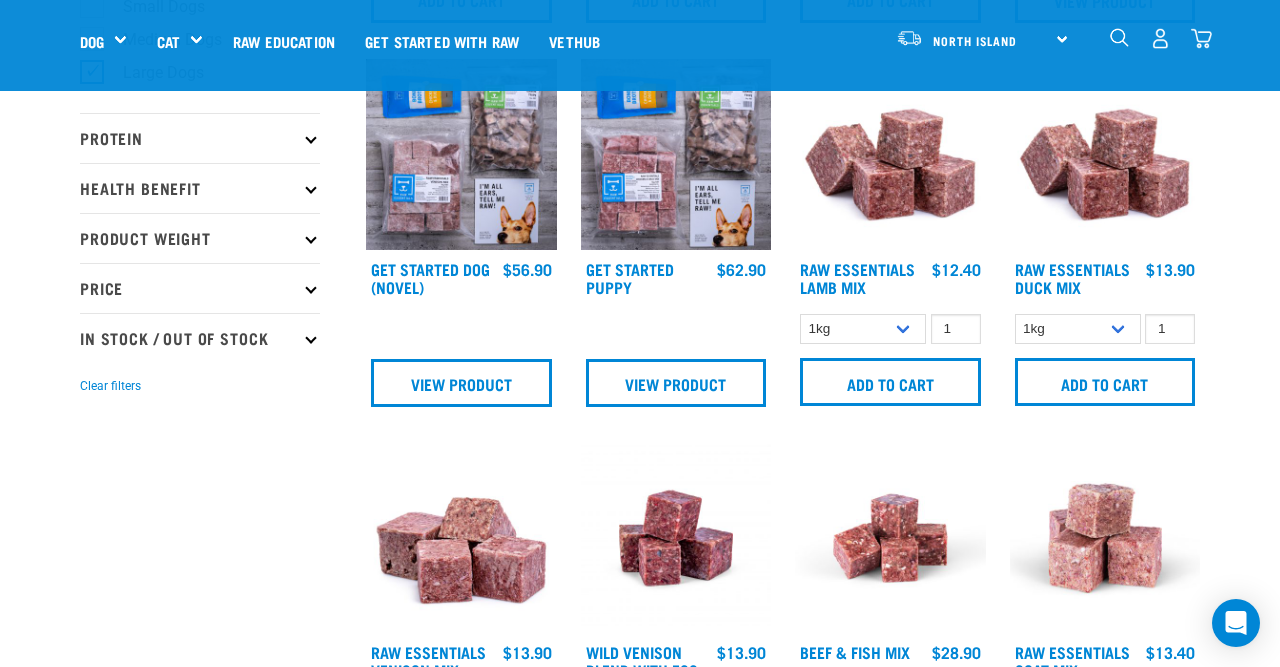 click at bounding box center [310, 188] 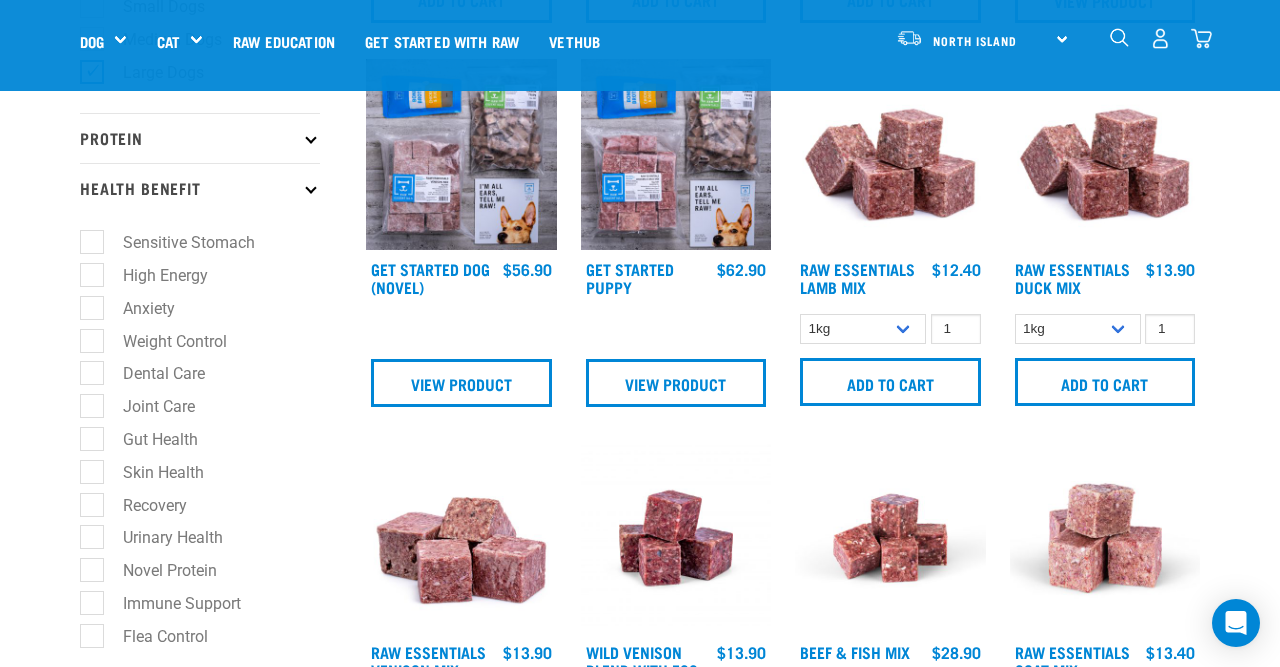 click on "Skin Health" at bounding box center (151, 472) 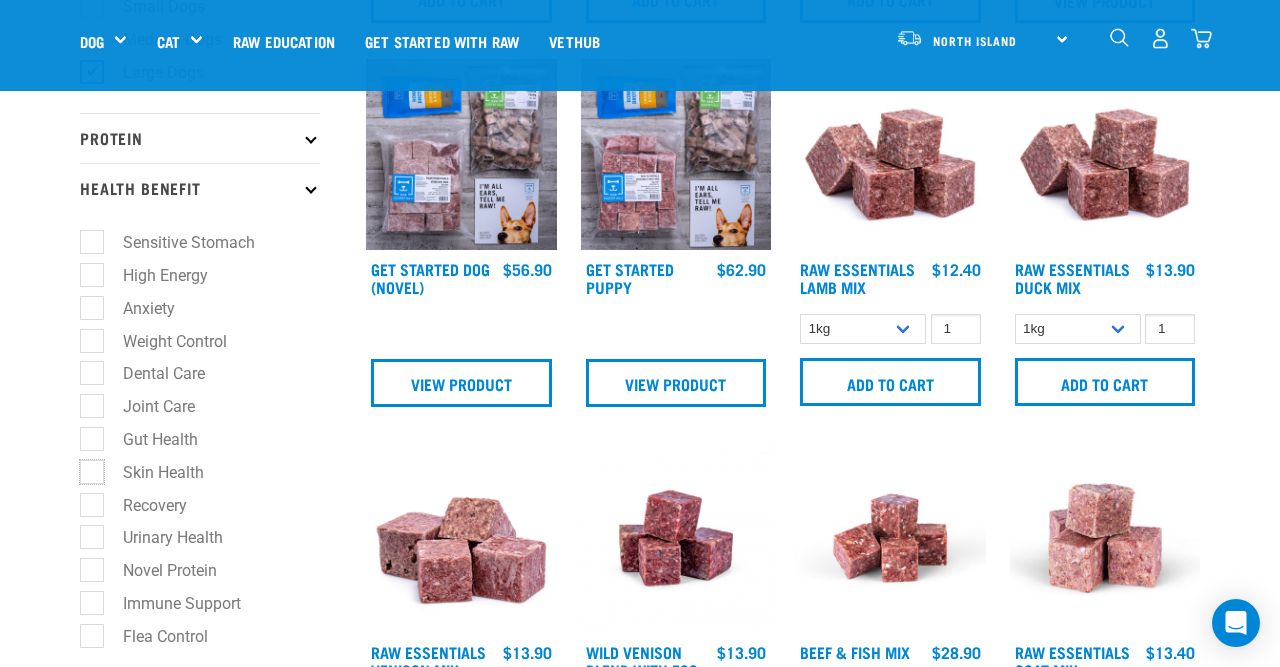 click on "Skin Health" at bounding box center (86, 468) 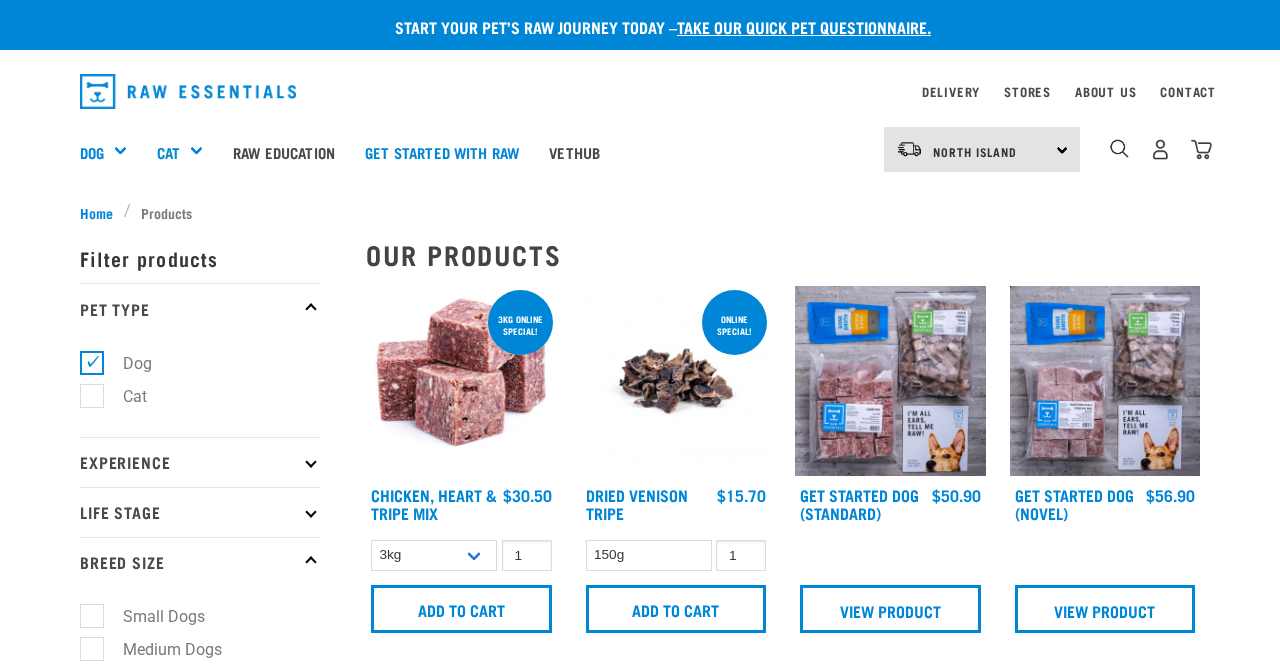 scroll, scrollTop: 0, scrollLeft: 0, axis: both 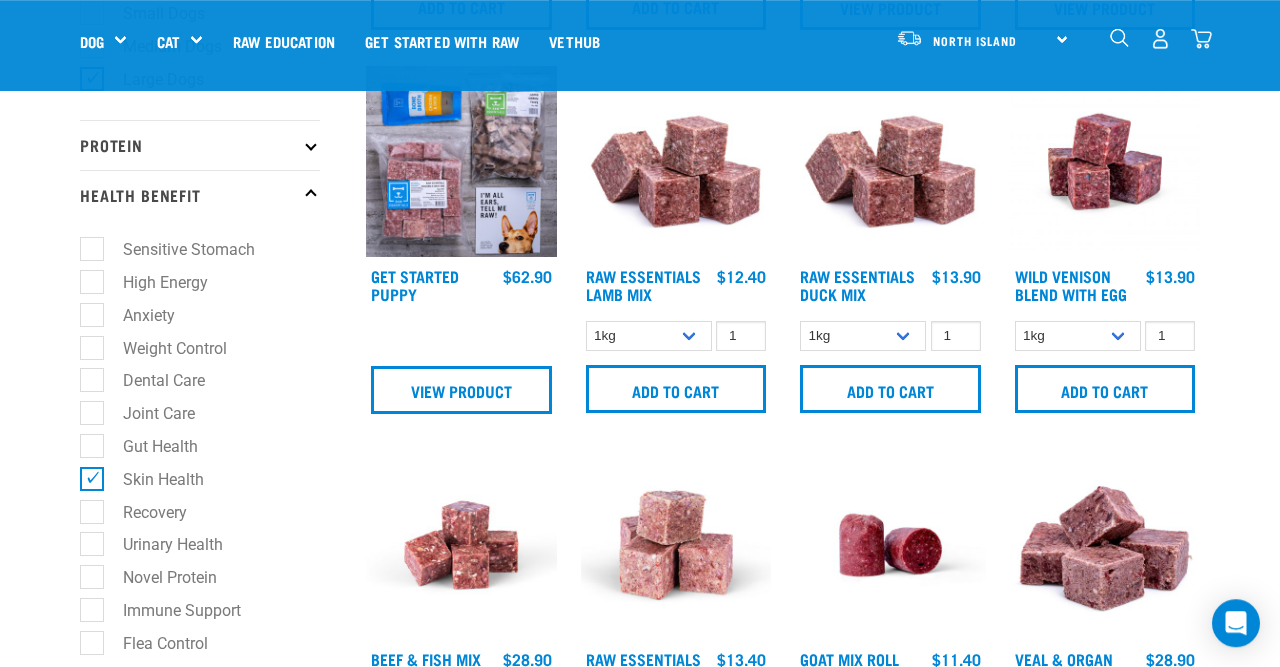 click on "Joint Care" at bounding box center (147, 413) 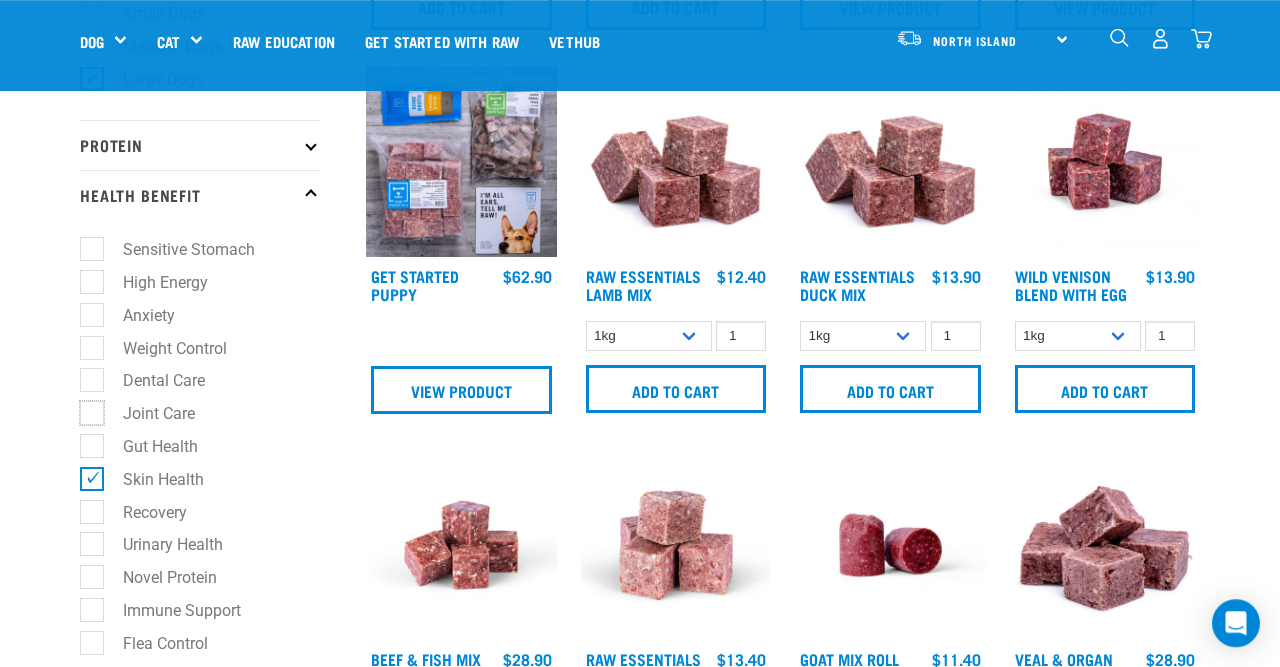 click on "Joint Care" at bounding box center (86, 410) 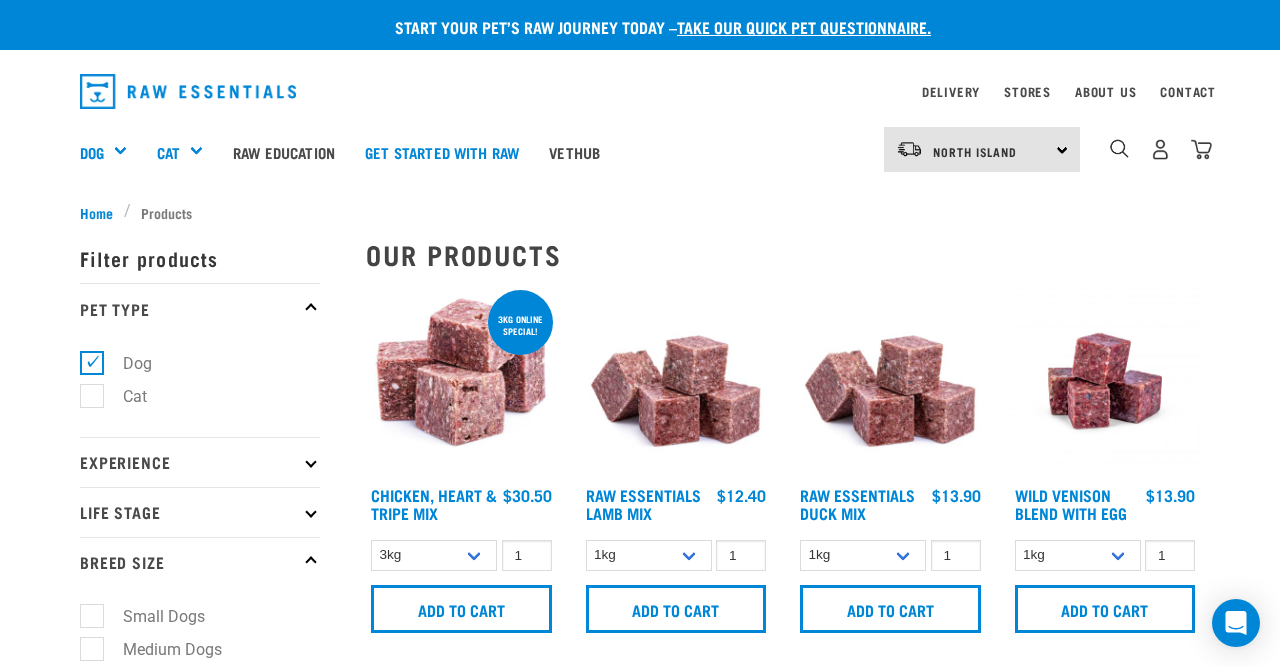 scroll, scrollTop: 0, scrollLeft: 0, axis: both 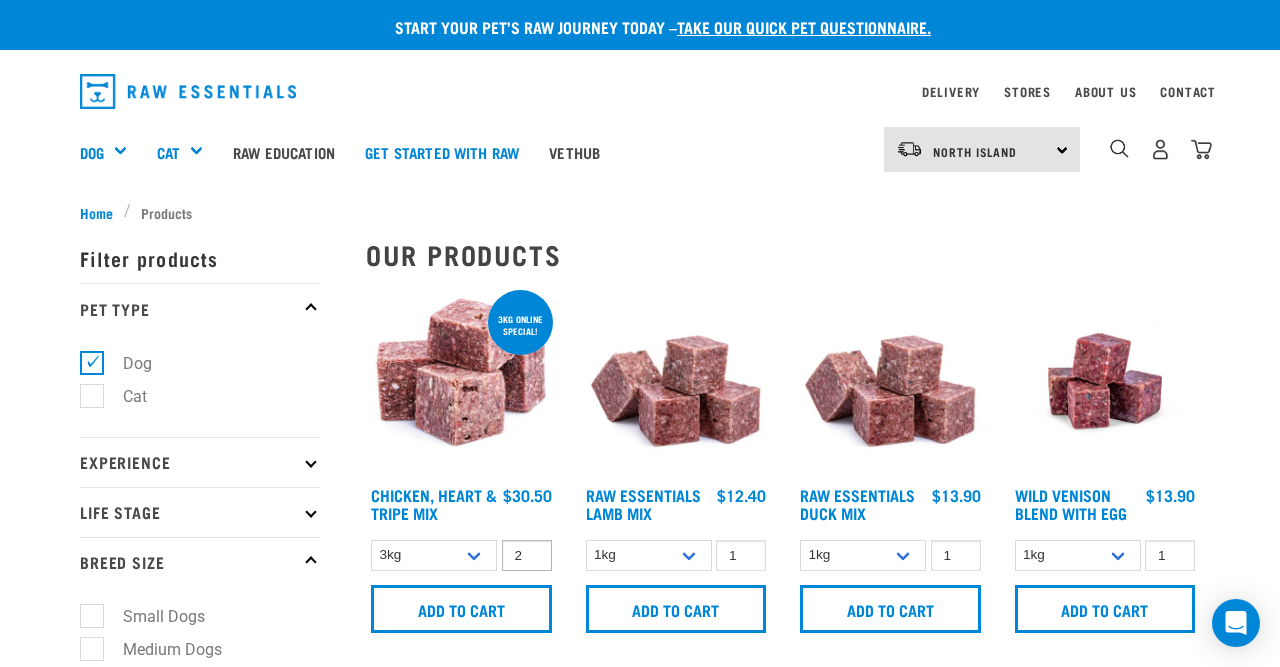 type on "2" 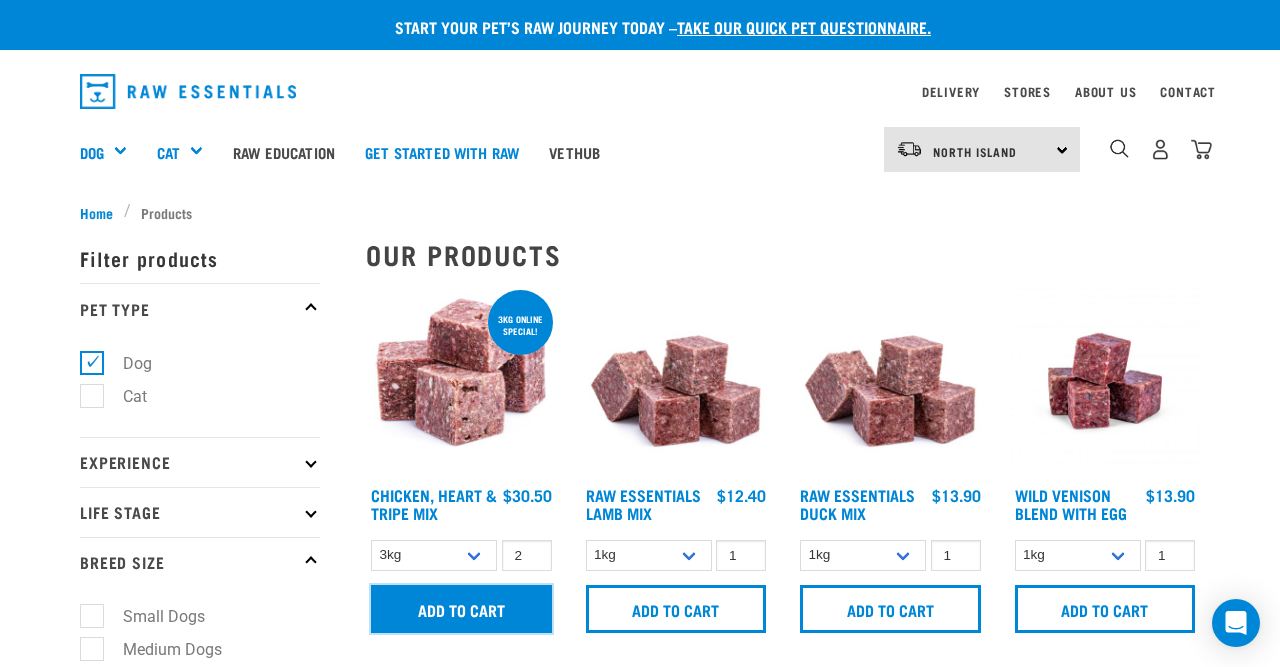 click on "Add to cart" at bounding box center (461, 609) 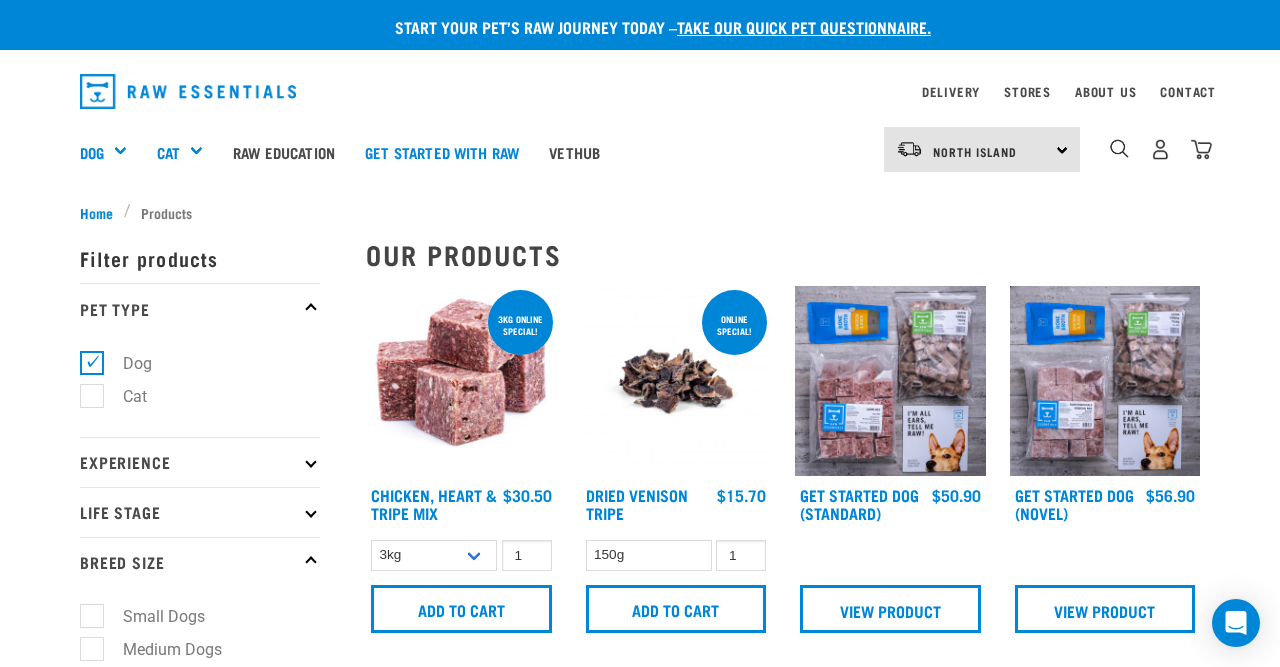 scroll, scrollTop: 461, scrollLeft: 0, axis: vertical 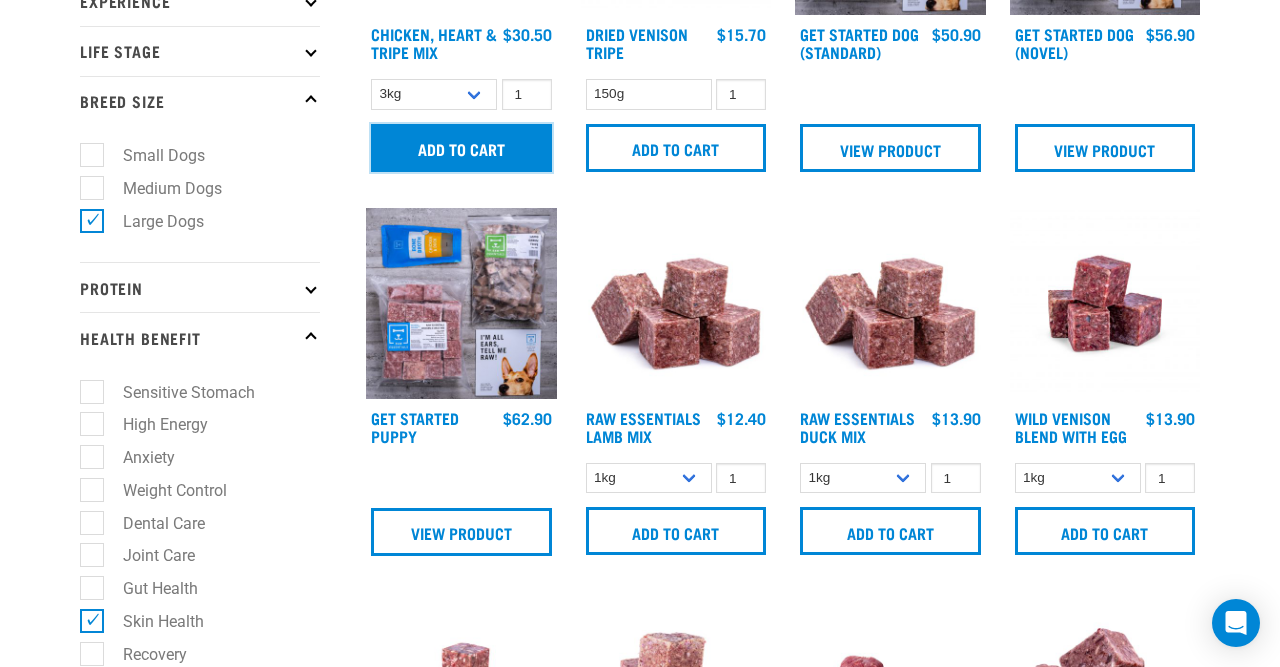 click on "Add to cart" at bounding box center (461, 148) 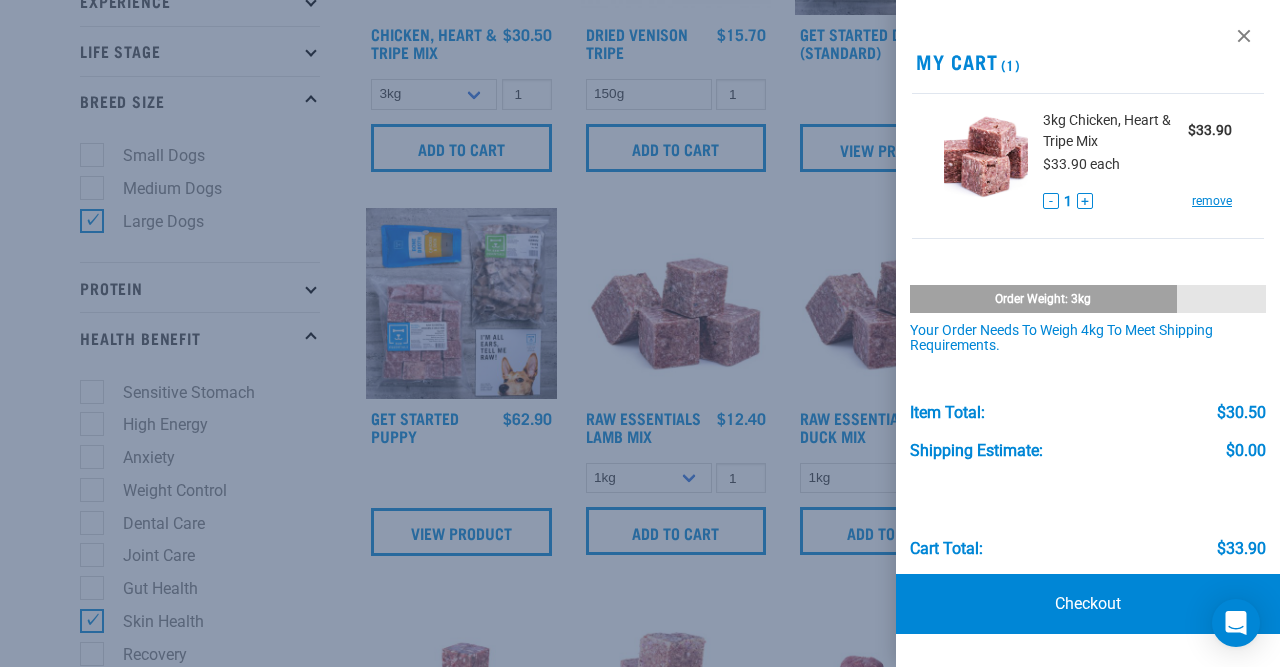 click at bounding box center [640, 333] 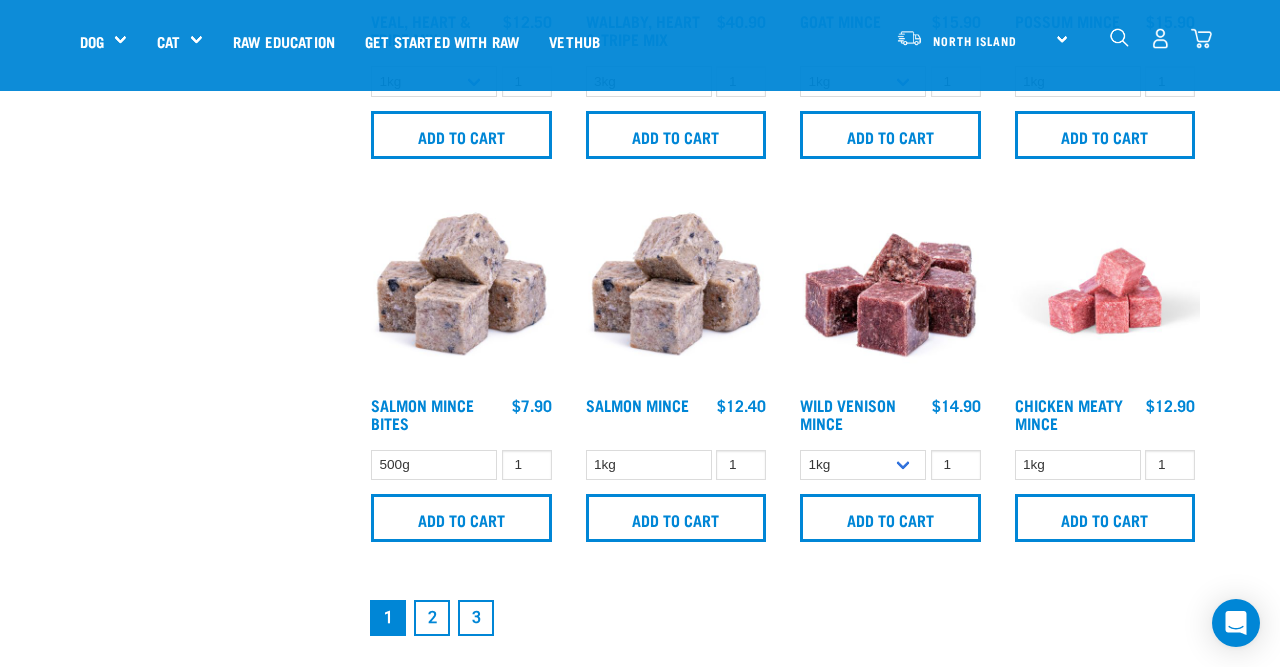 scroll, scrollTop: 2697, scrollLeft: 0, axis: vertical 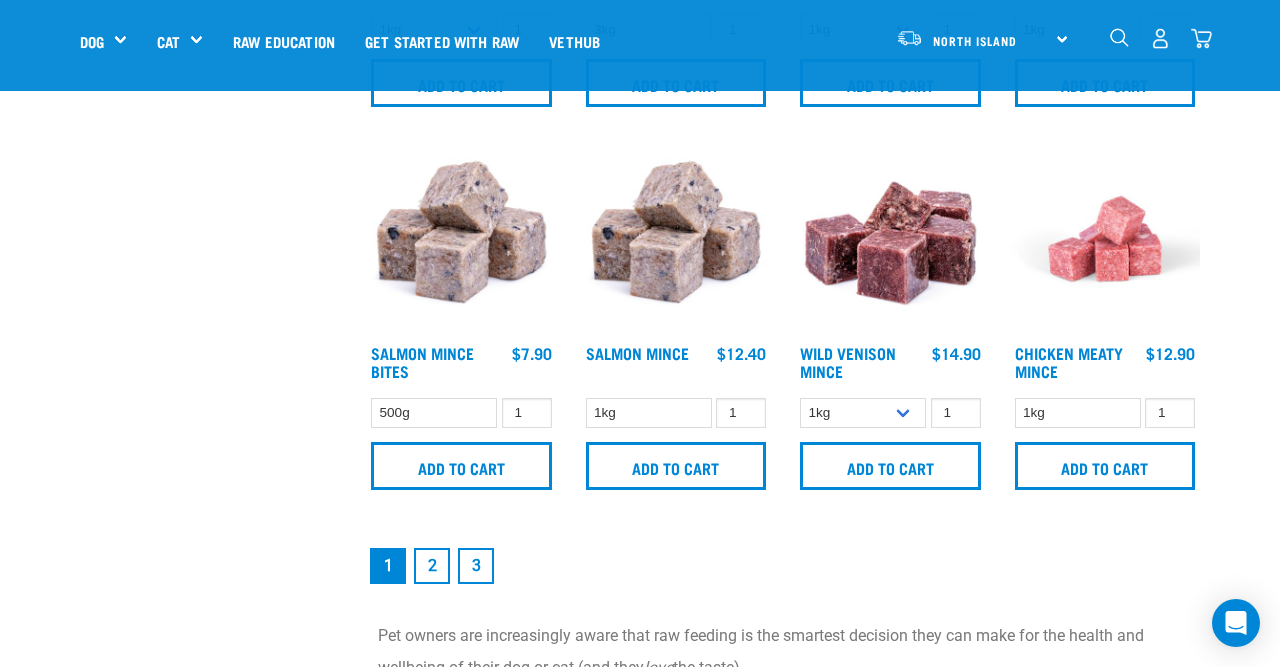click on "2" at bounding box center [432, 566] 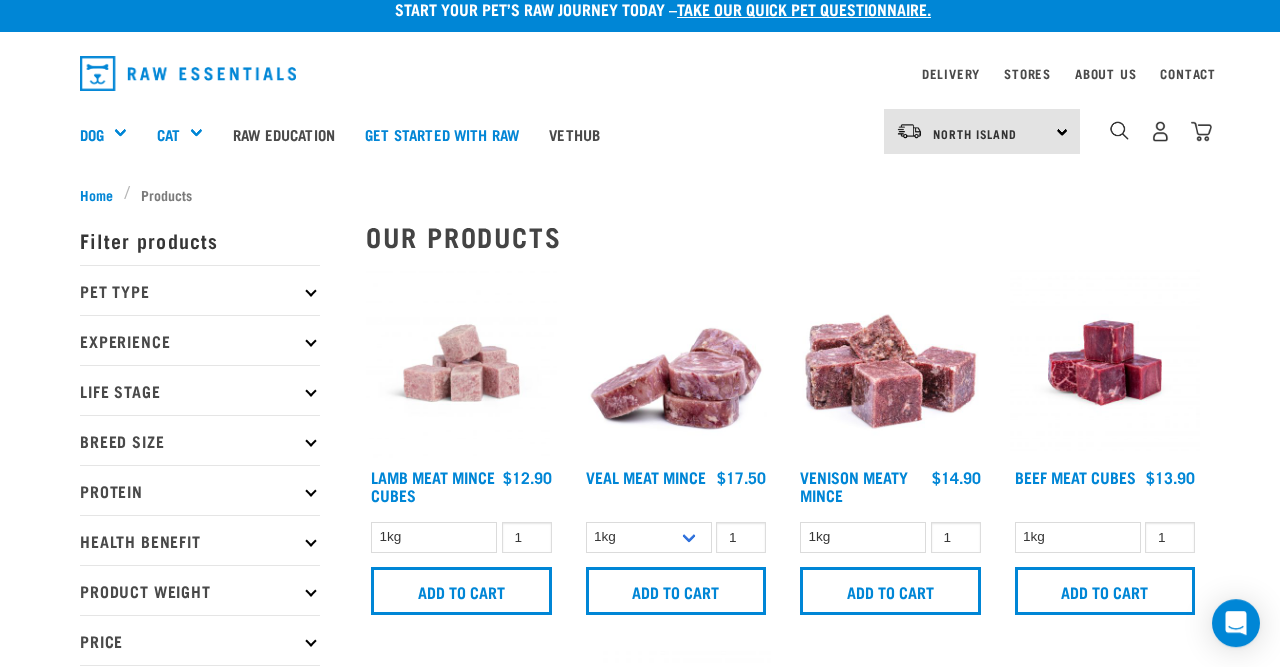 scroll, scrollTop: 0, scrollLeft: 0, axis: both 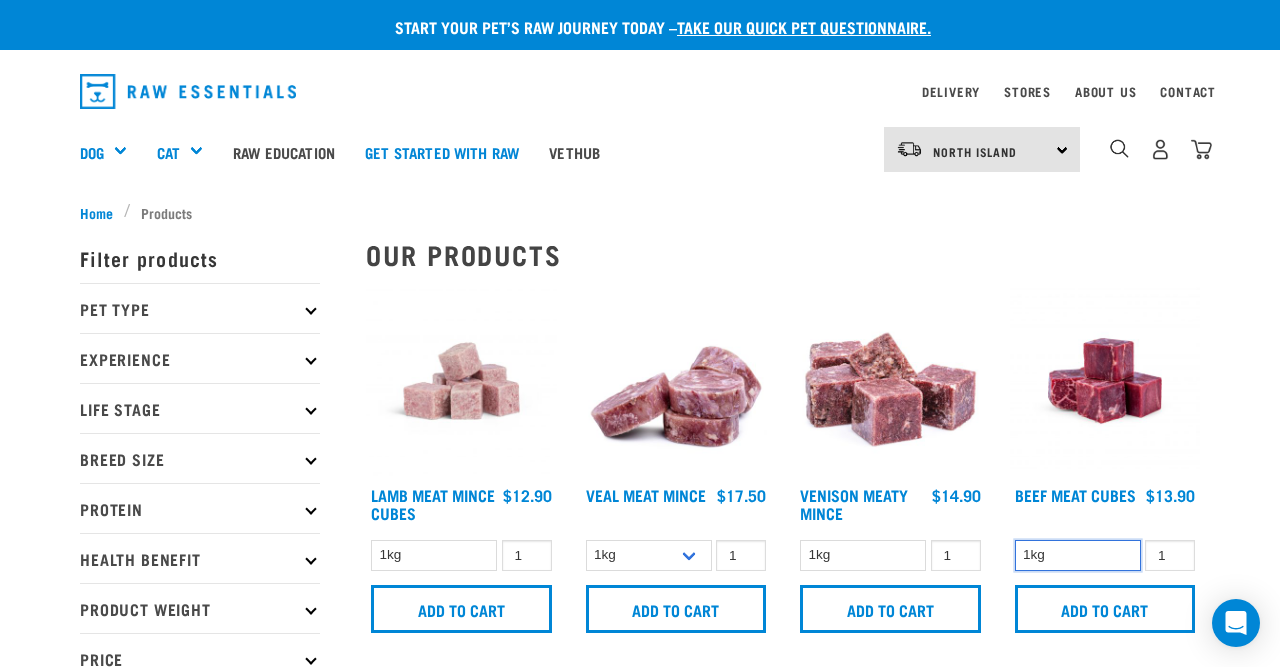 click on "1kg" at bounding box center [1078, 555] 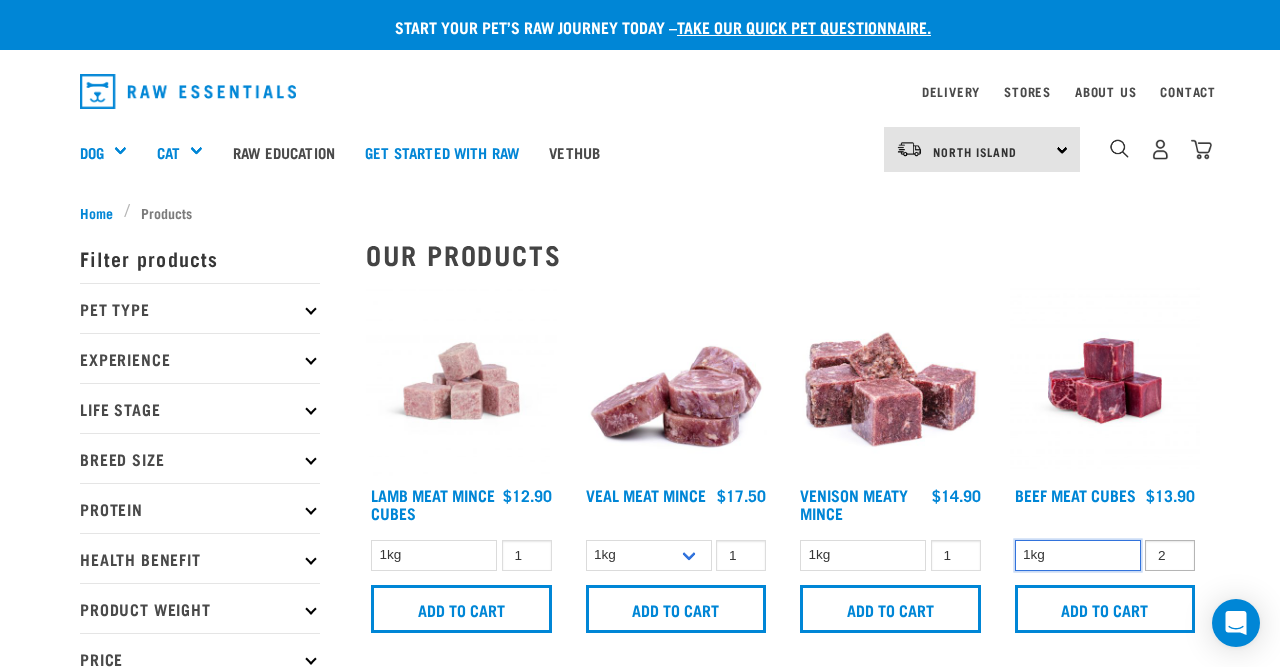 click on "2" at bounding box center (1170, 555) 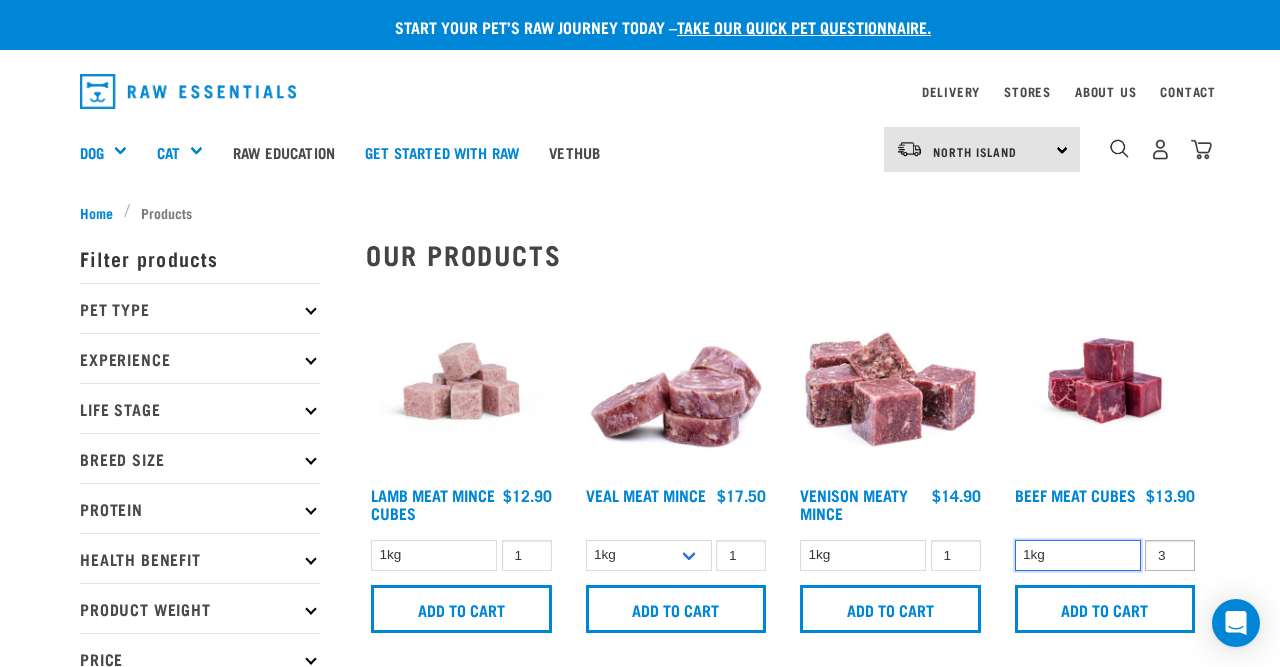 click on "3" at bounding box center [1170, 555] 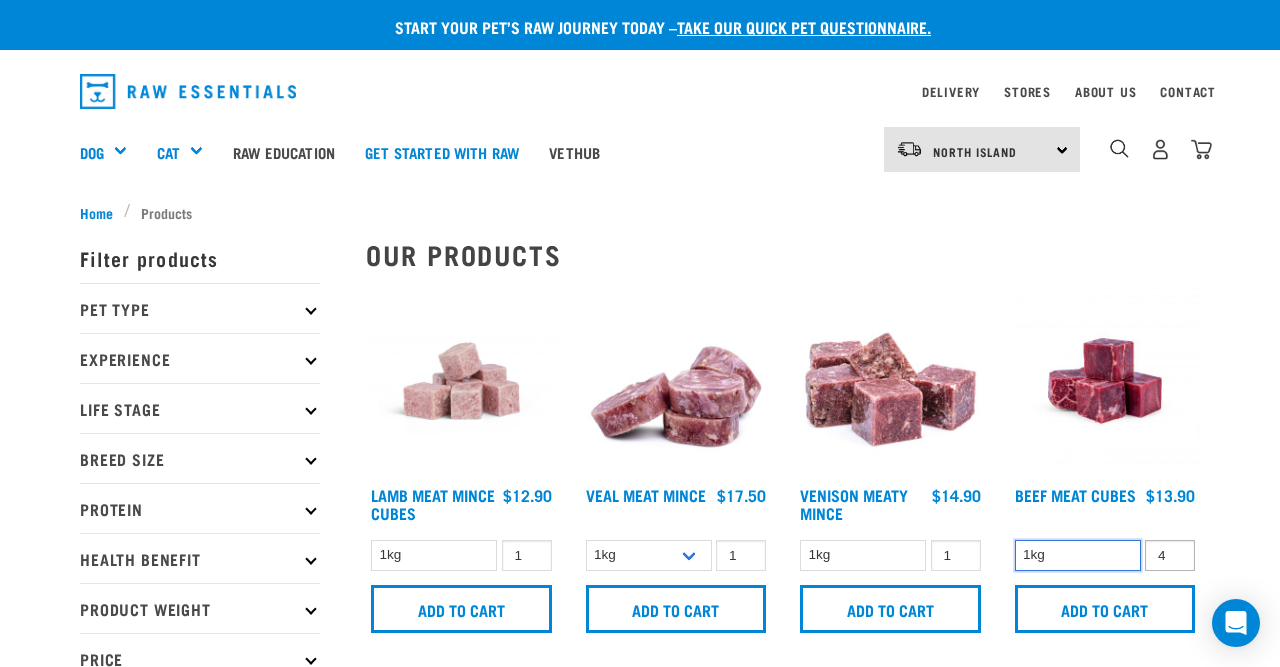 type on "4" 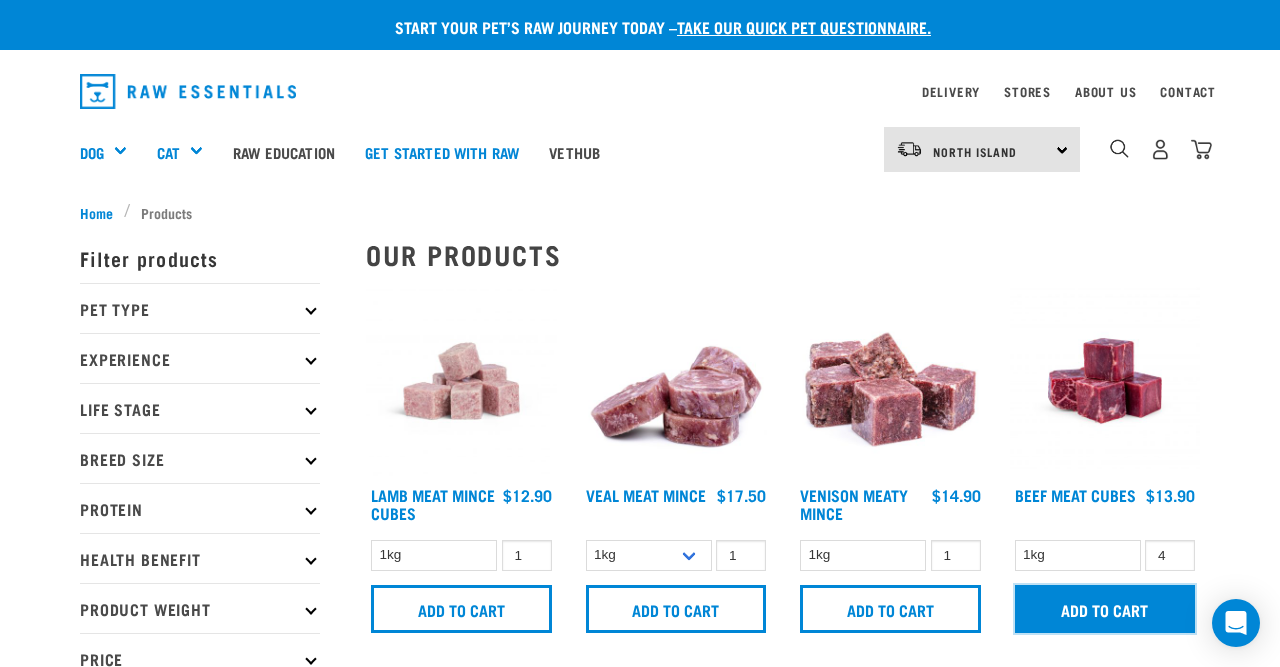 click on "Add to cart" at bounding box center [1105, 609] 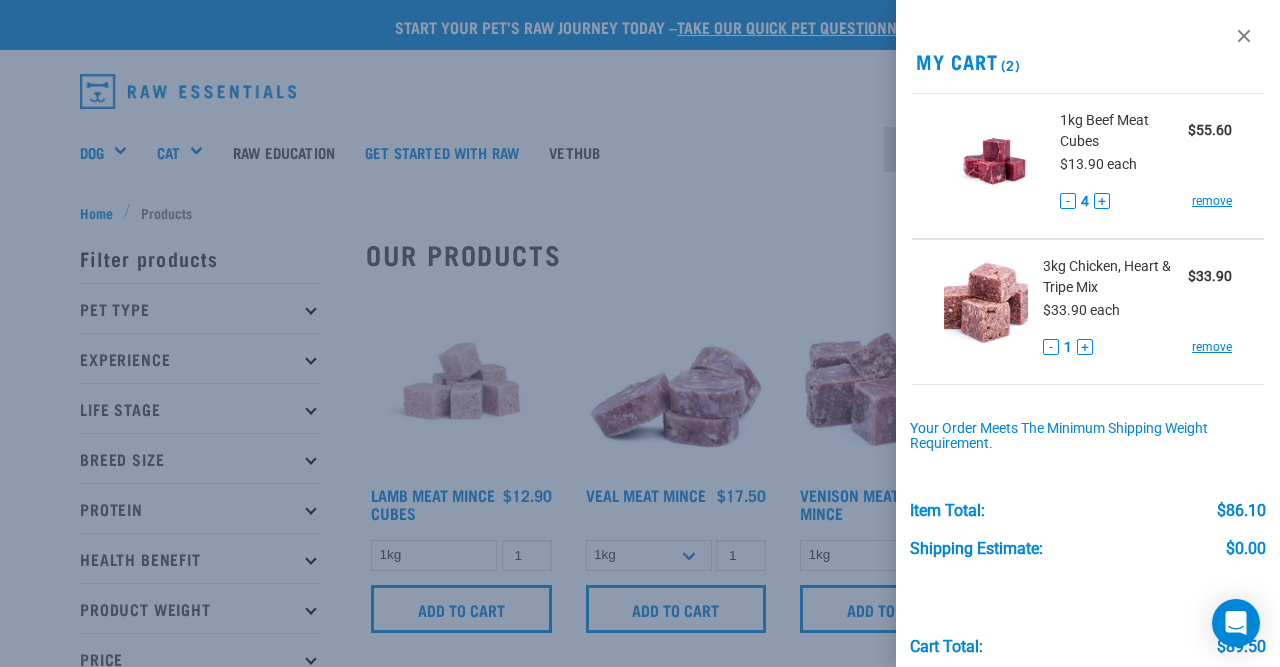 click at bounding box center [640, 333] 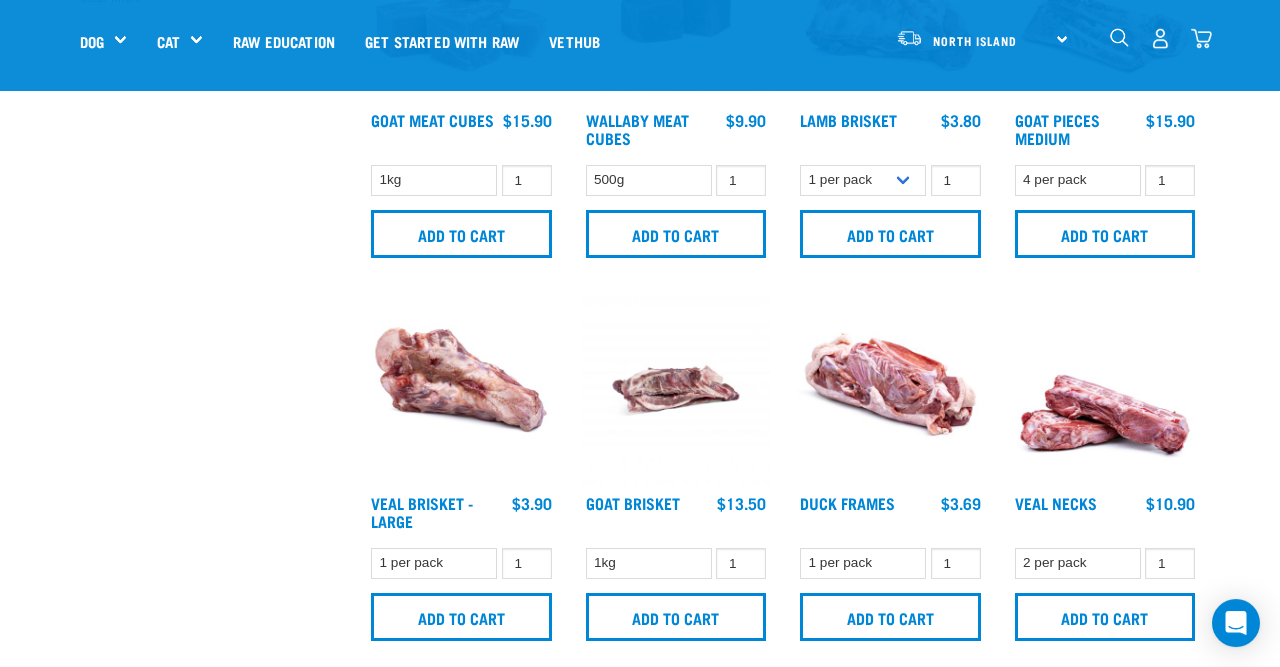 scroll, scrollTop: 624, scrollLeft: 0, axis: vertical 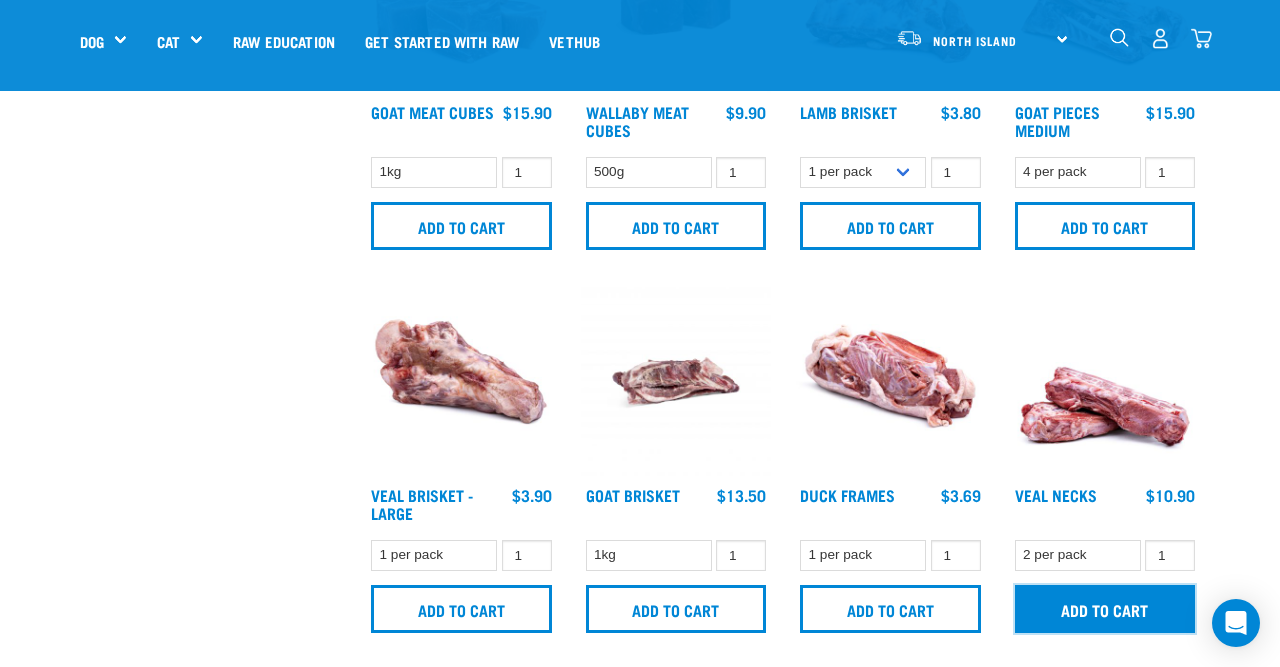 click on "Add to cart" at bounding box center (1105, 609) 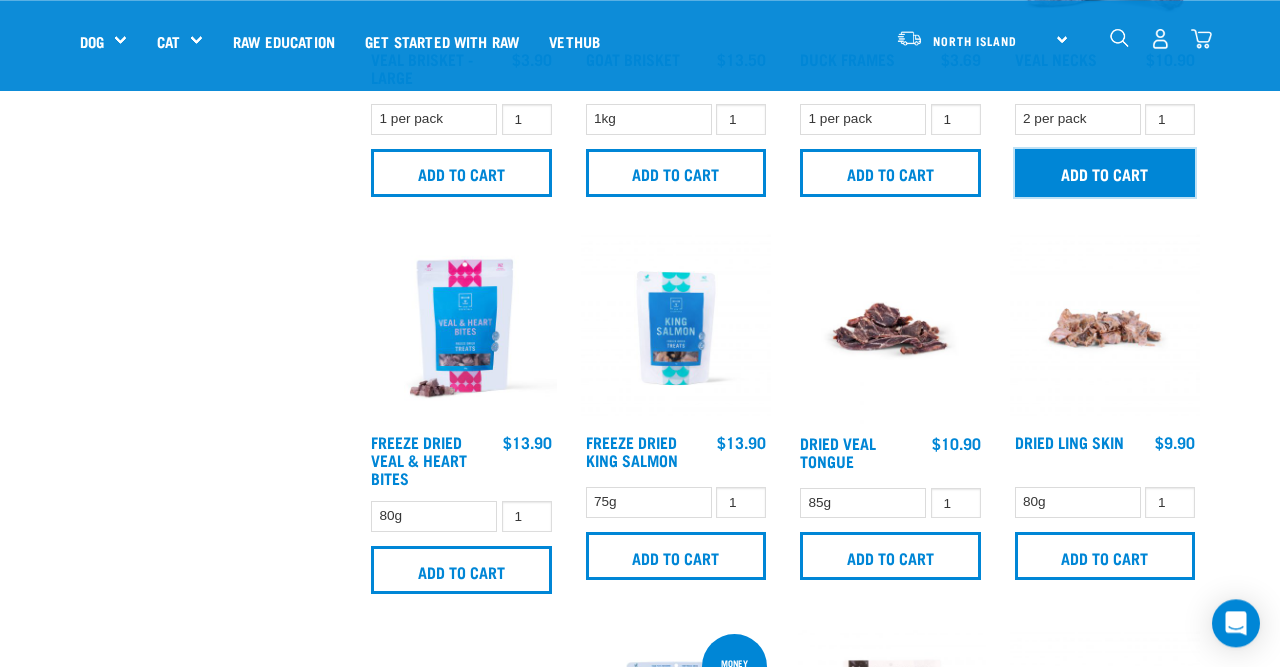 scroll, scrollTop: 1092, scrollLeft: 0, axis: vertical 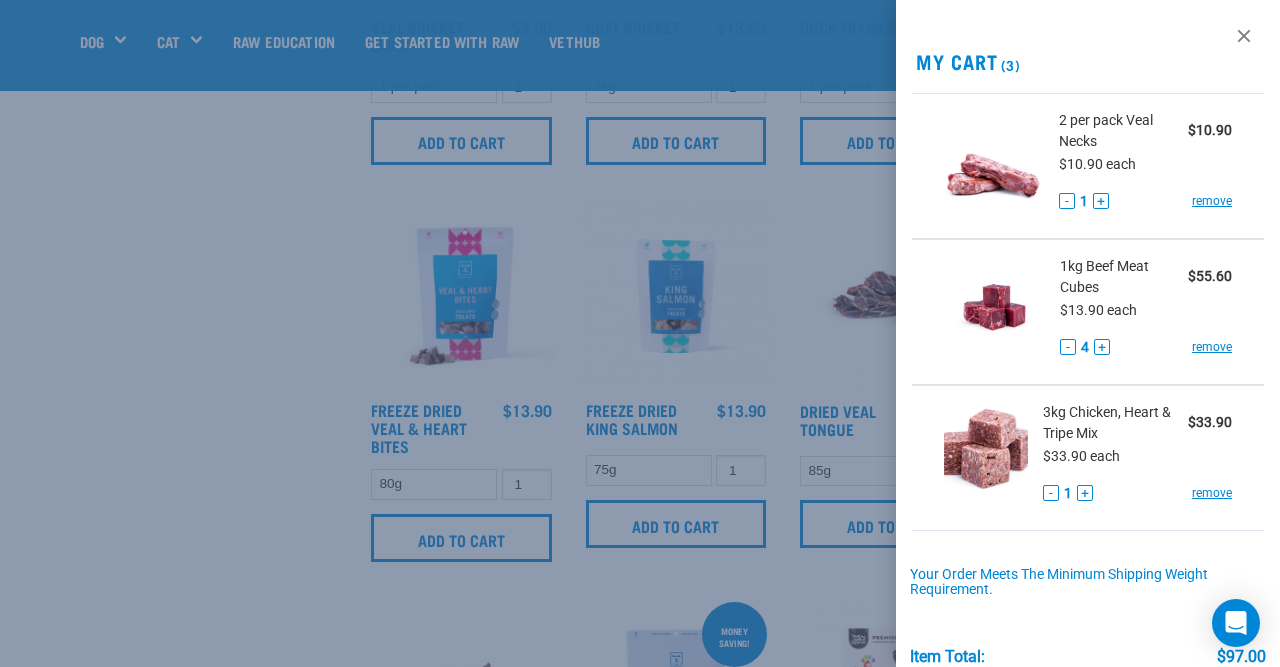 click at bounding box center [640, 333] 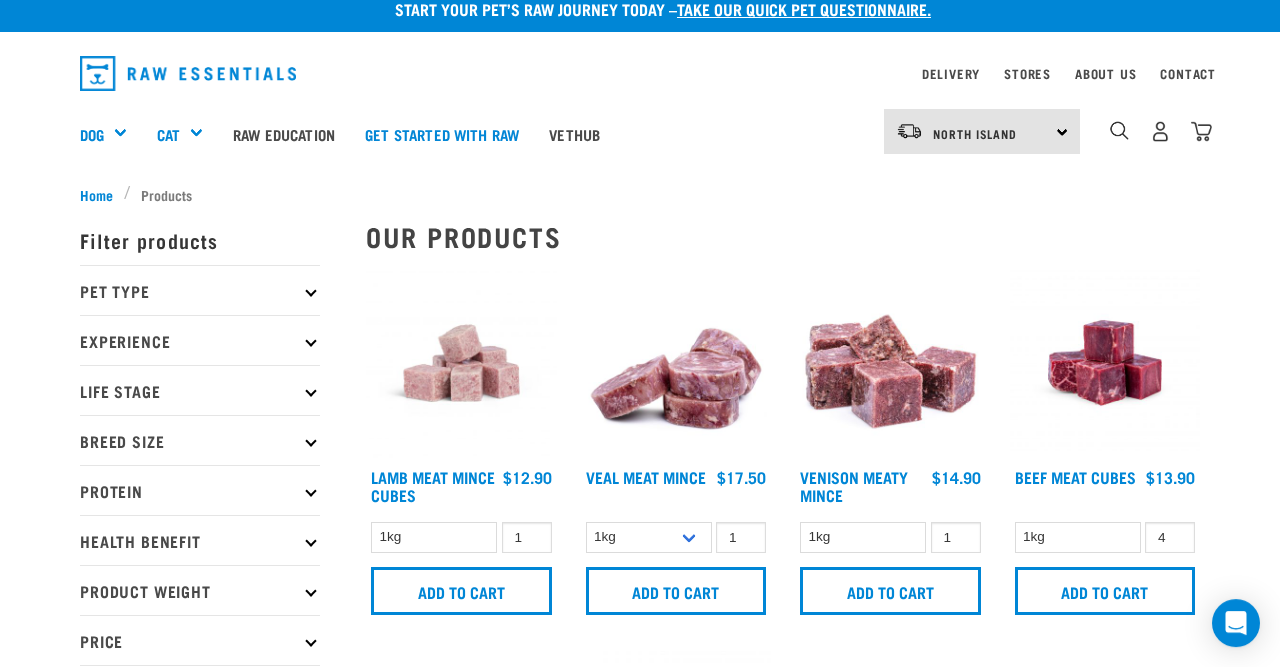 scroll, scrollTop: 0, scrollLeft: 0, axis: both 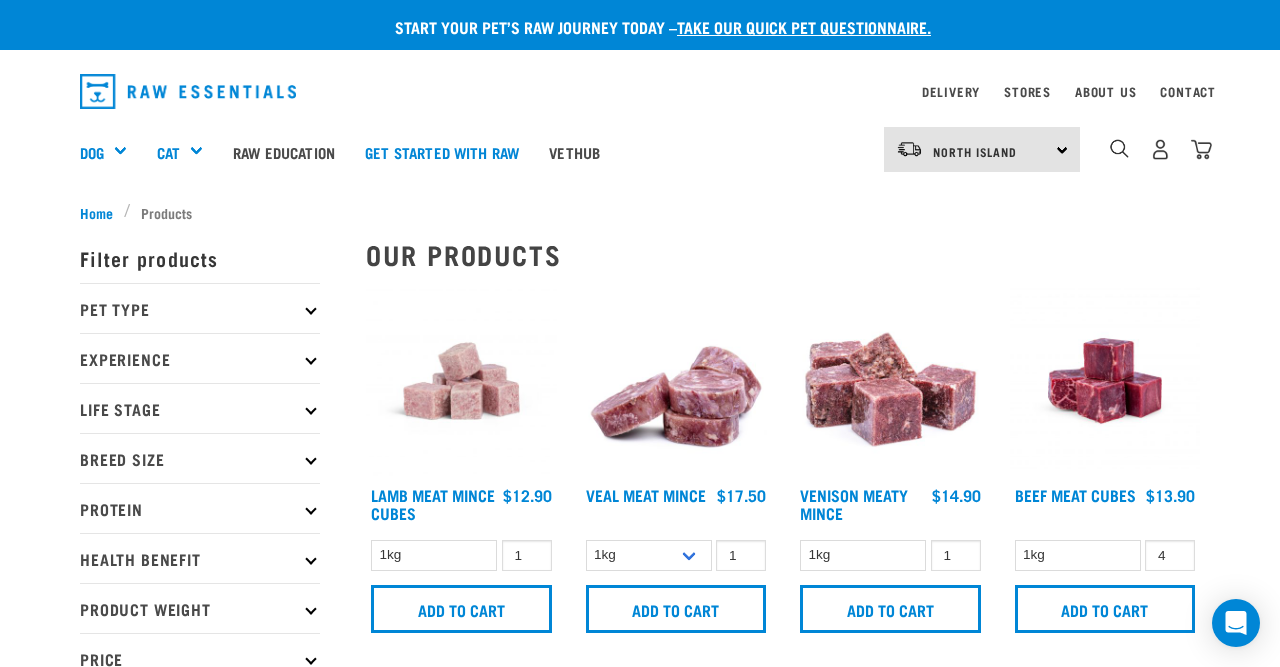 click 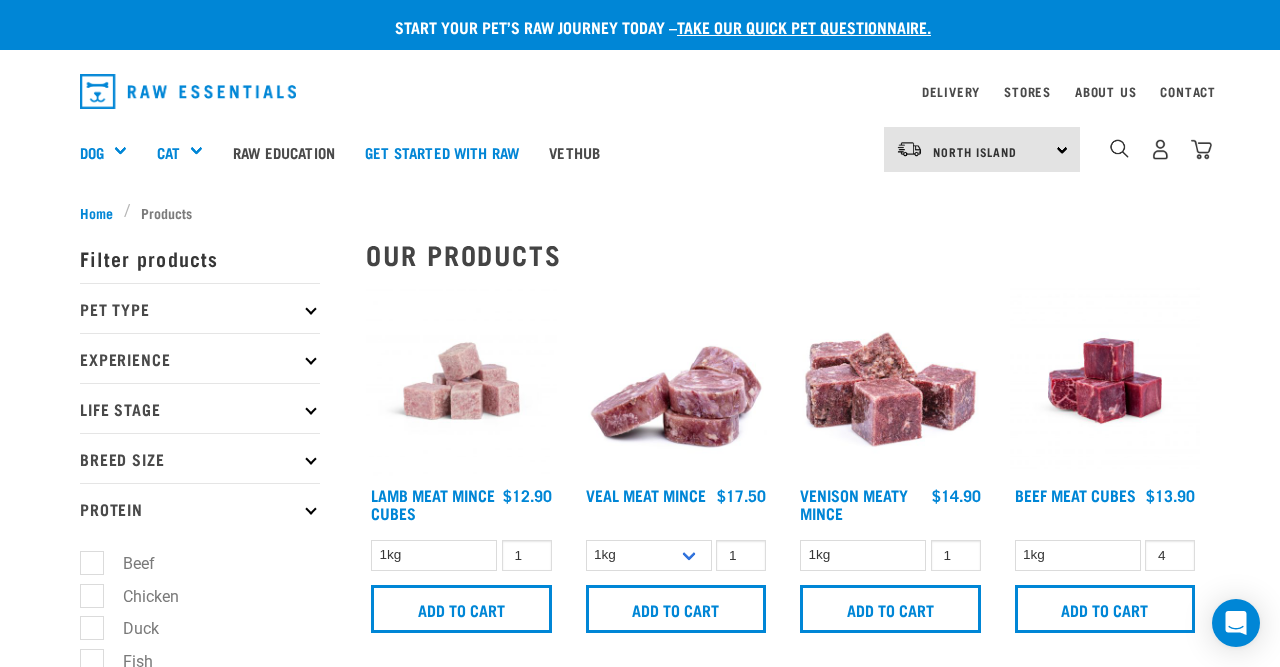 click on "×" 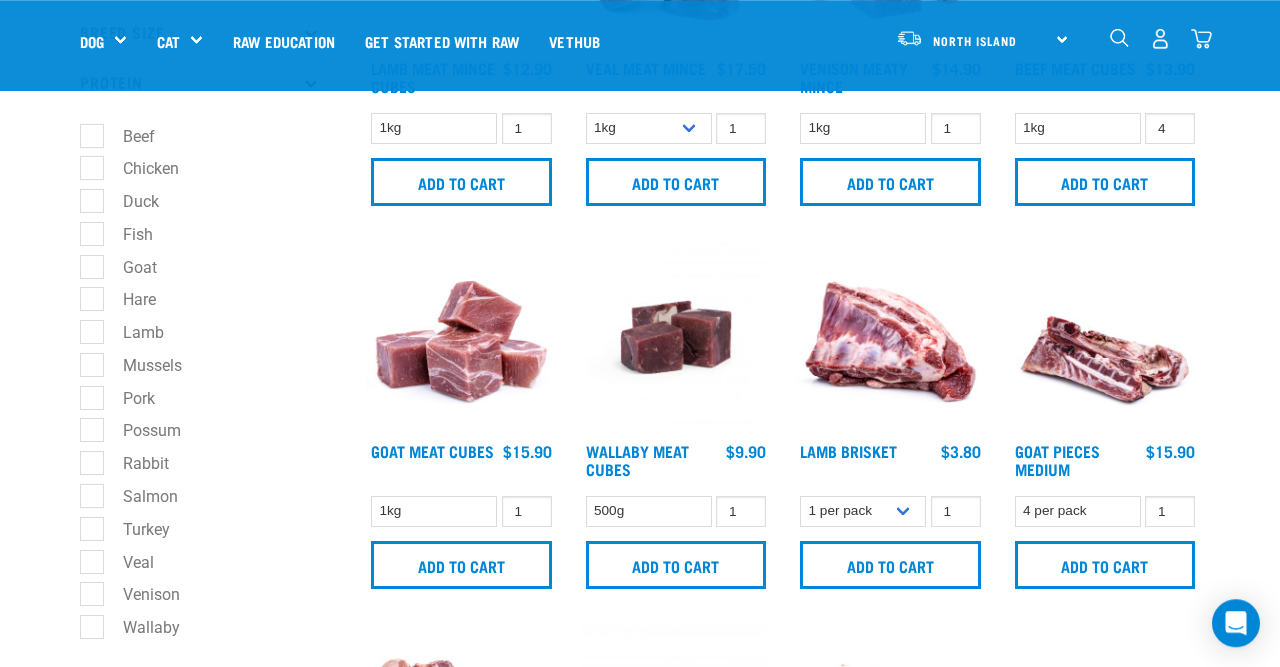 scroll, scrollTop: 260, scrollLeft: 0, axis: vertical 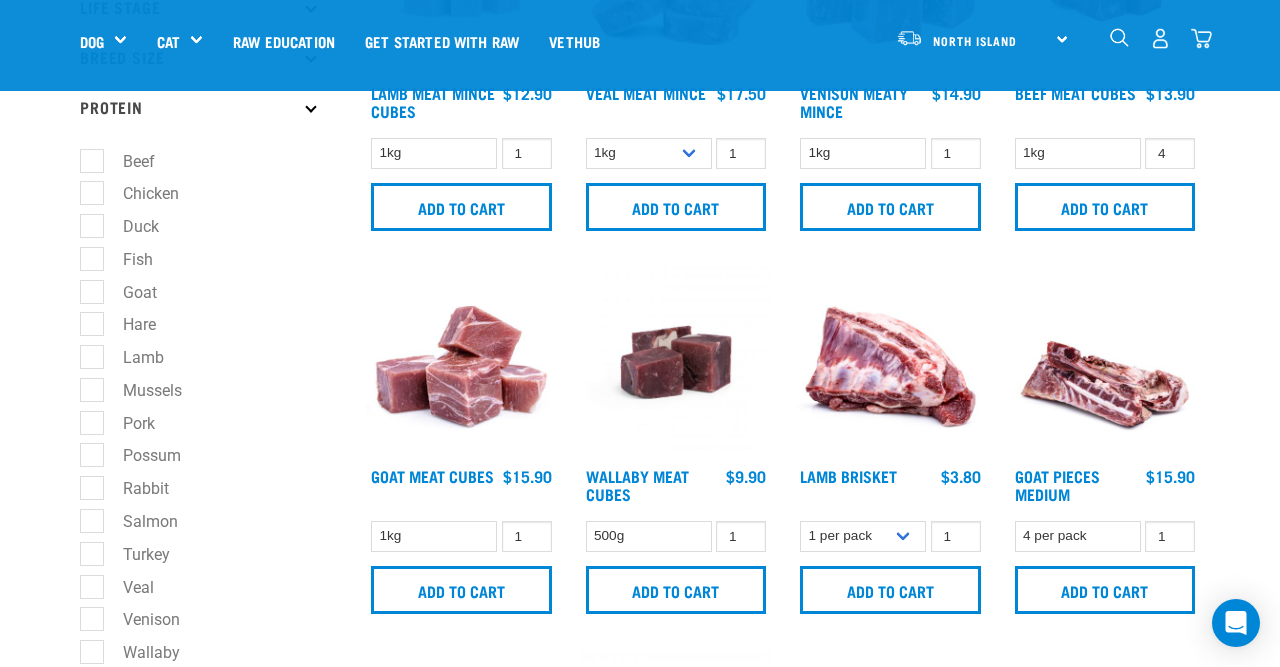 click on "Chicken" 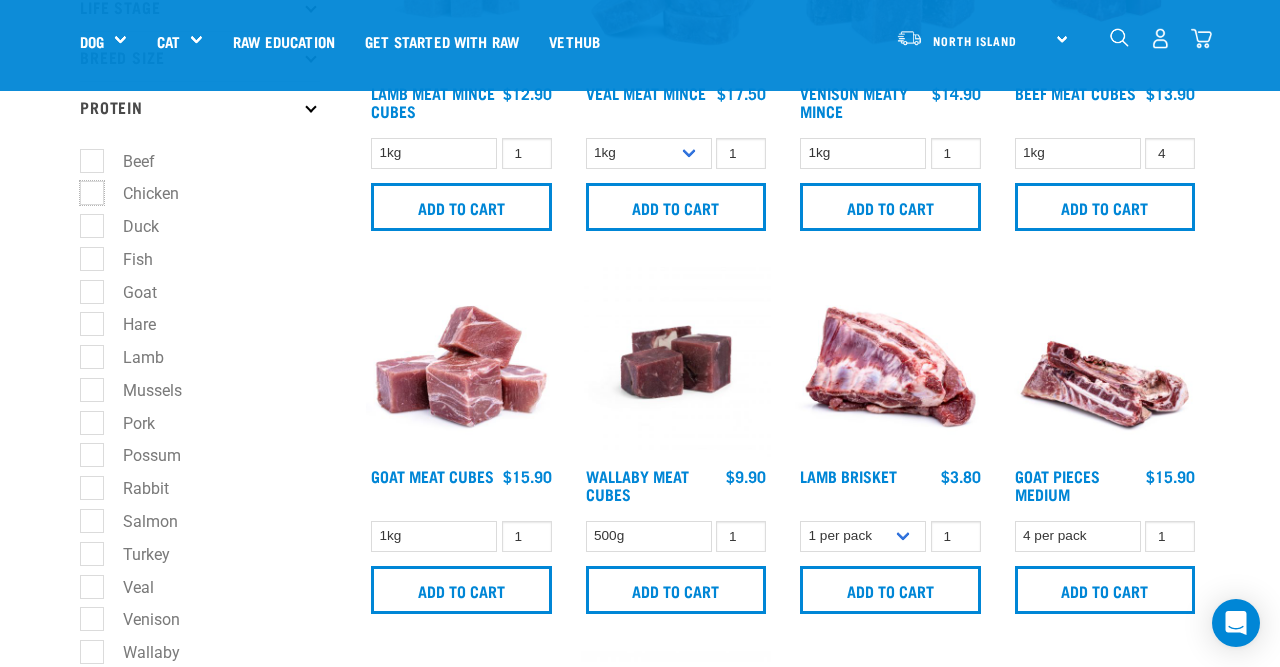 click on "Chicken" 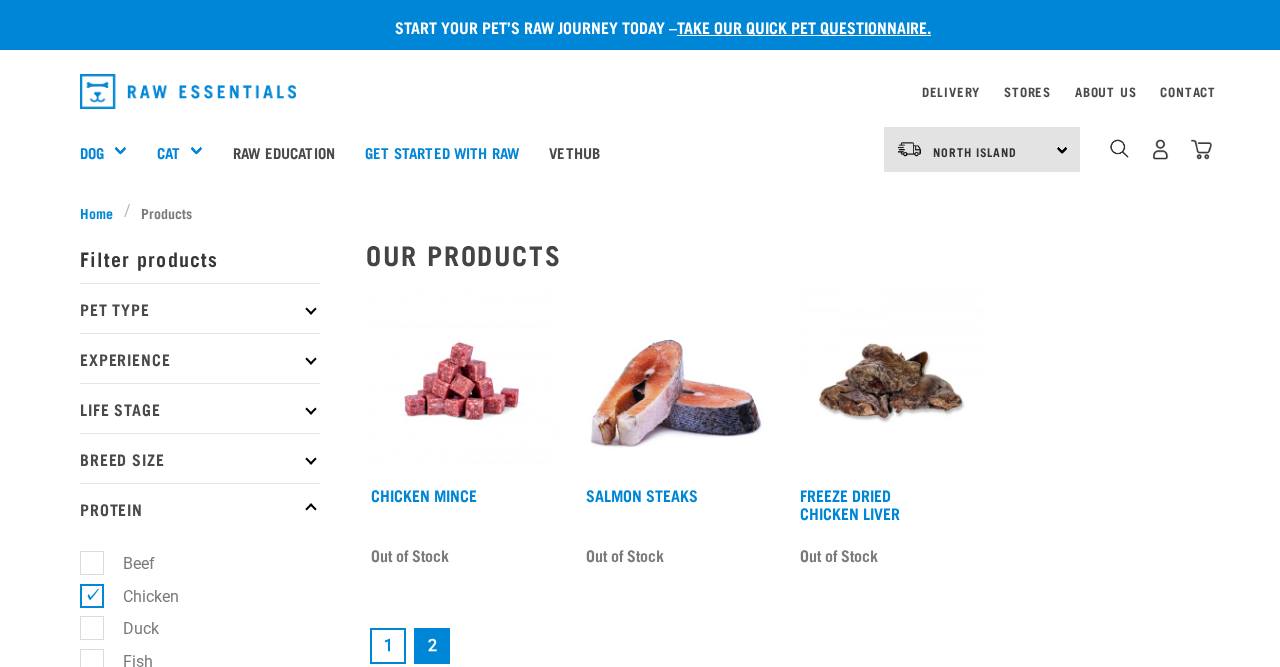 scroll, scrollTop: 0, scrollLeft: 0, axis: both 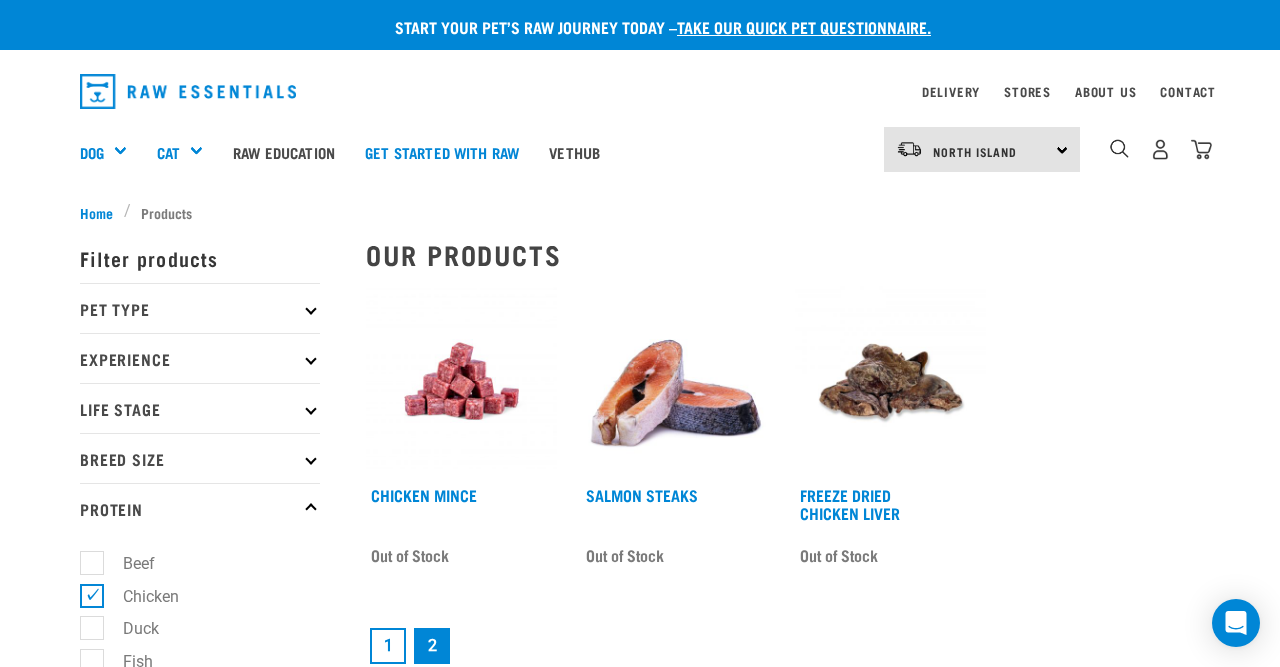 click on "Chicken" at bounding box center [139, 596] 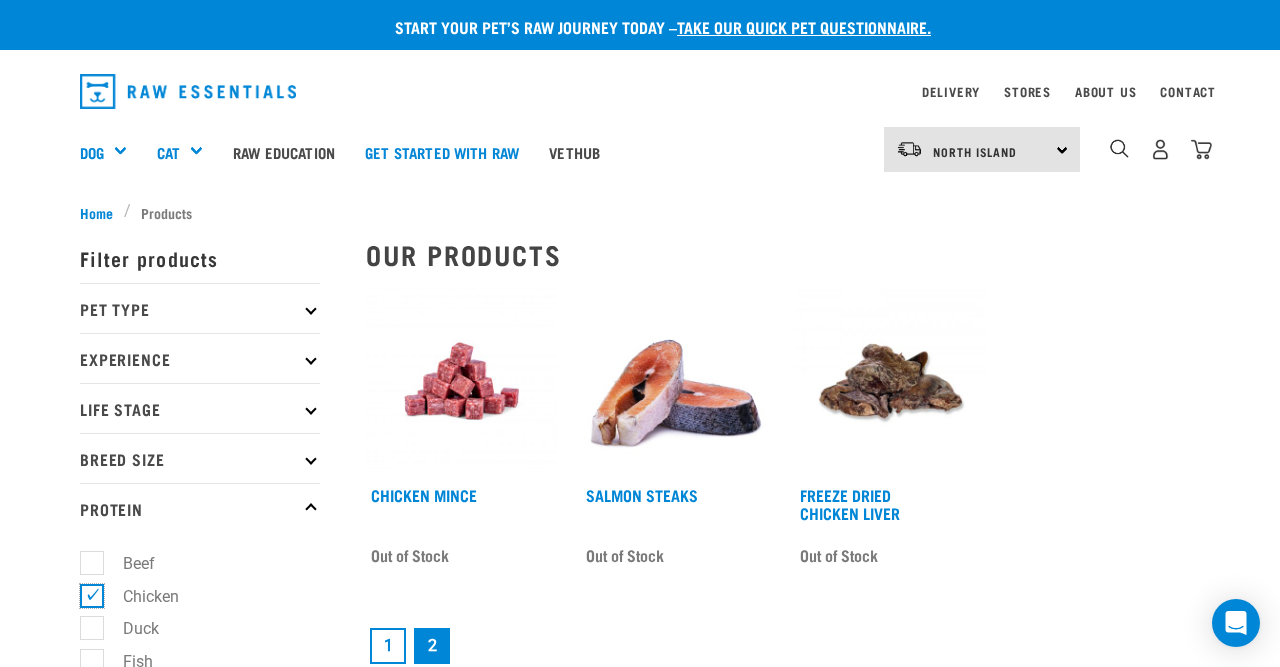 click on "Chicken" at bounding box center [86, 592] 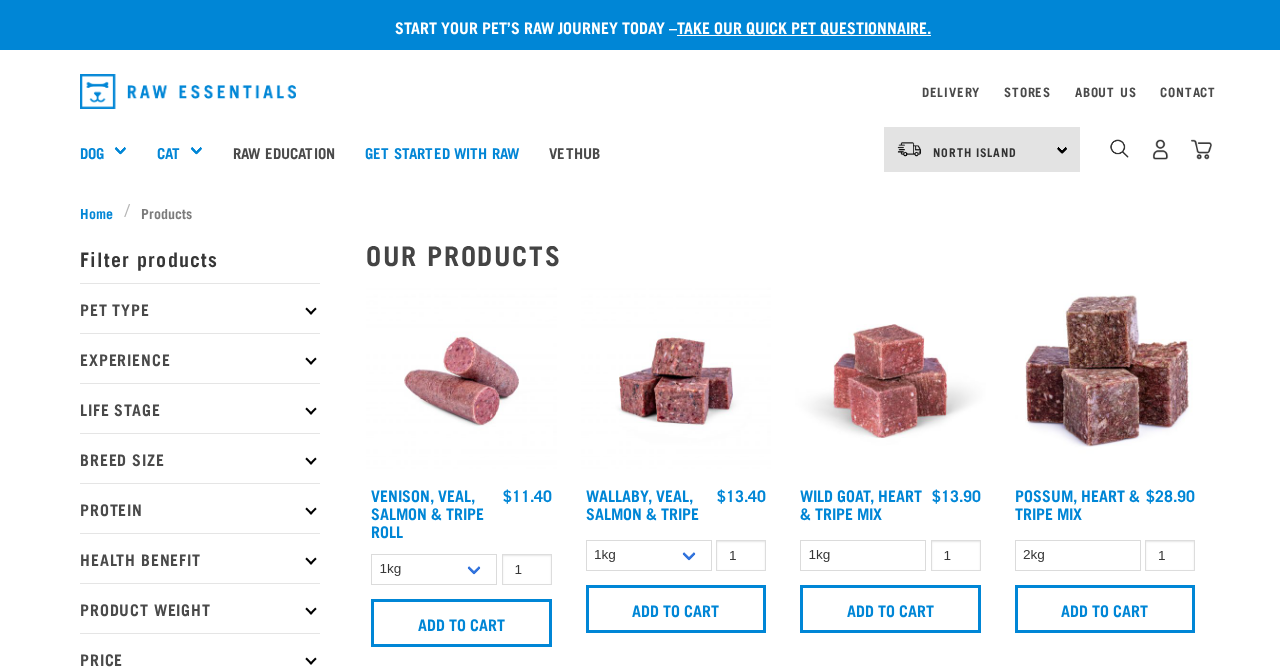 scroll, scrollTop: 0, scrollLeft: 0, axis: both 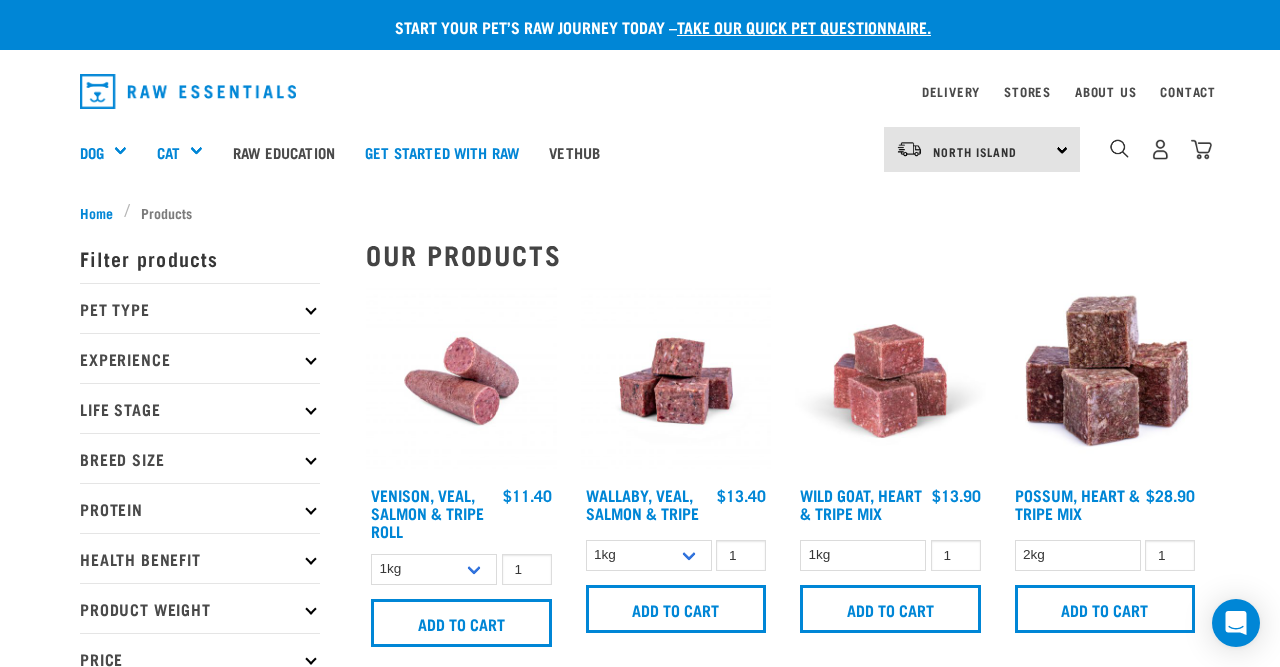 click on "Protein" at bounding box center (200, 508) 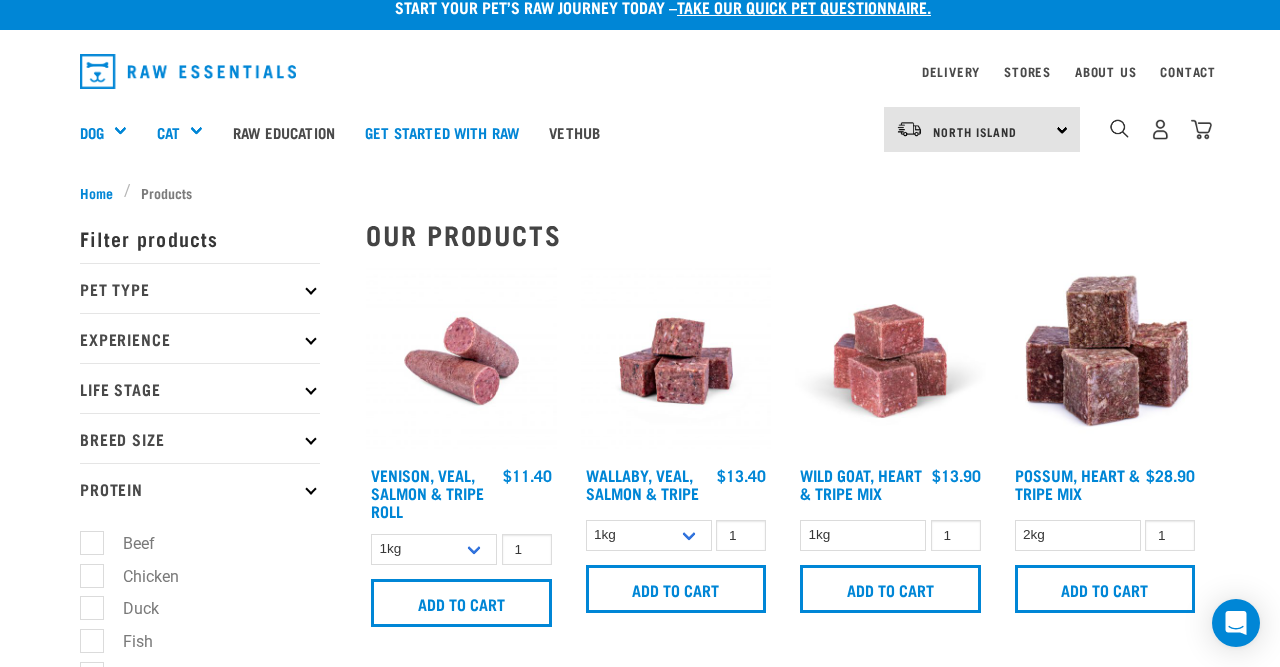 scroll, scrollTop: 0, scrollLeft: 0, axis: both 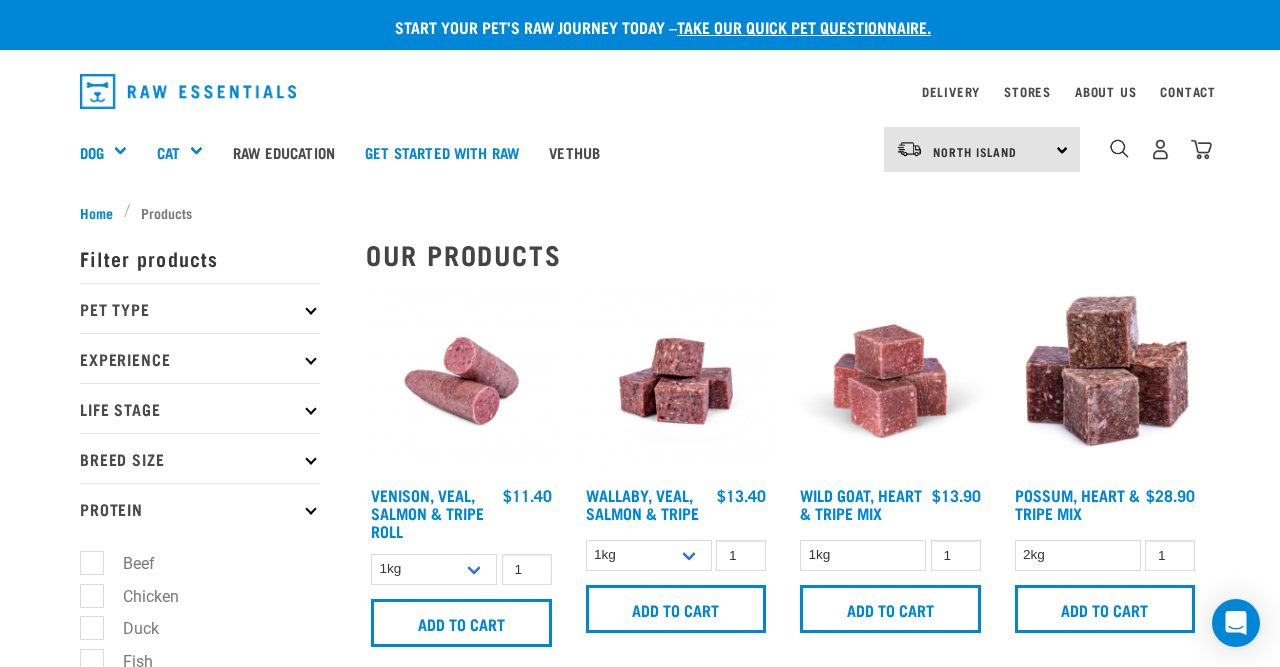 click at bounding box center [310, 358] 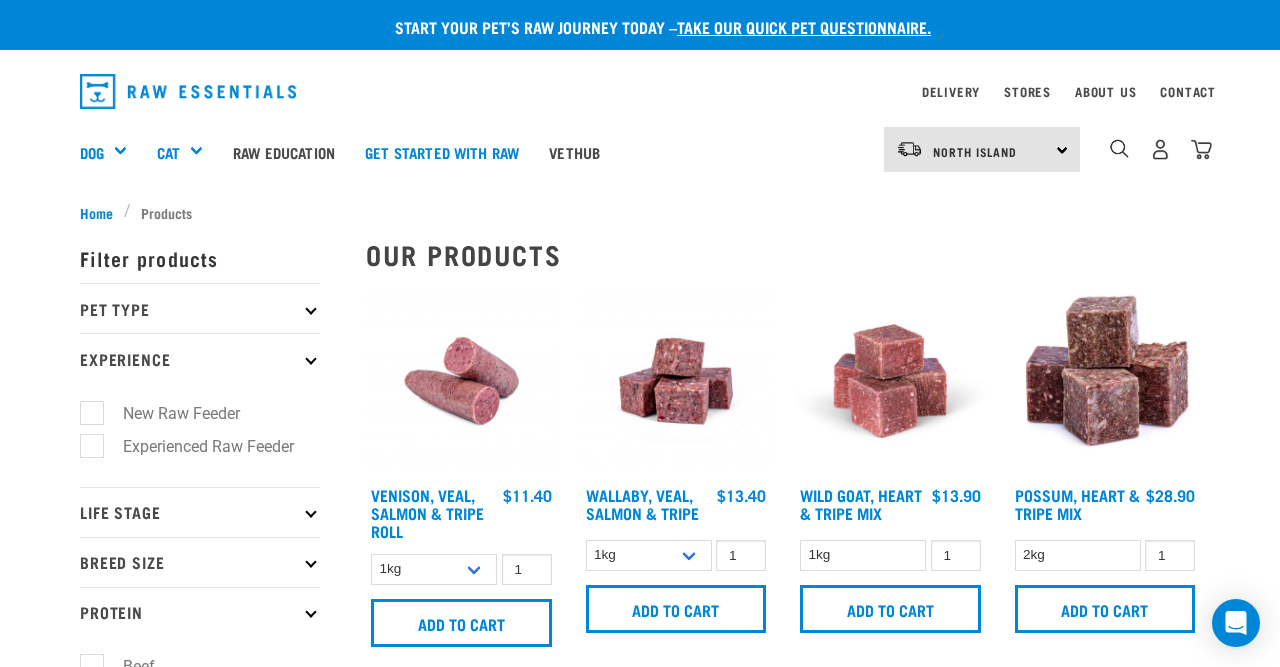 click at bounding box center [310, 358] 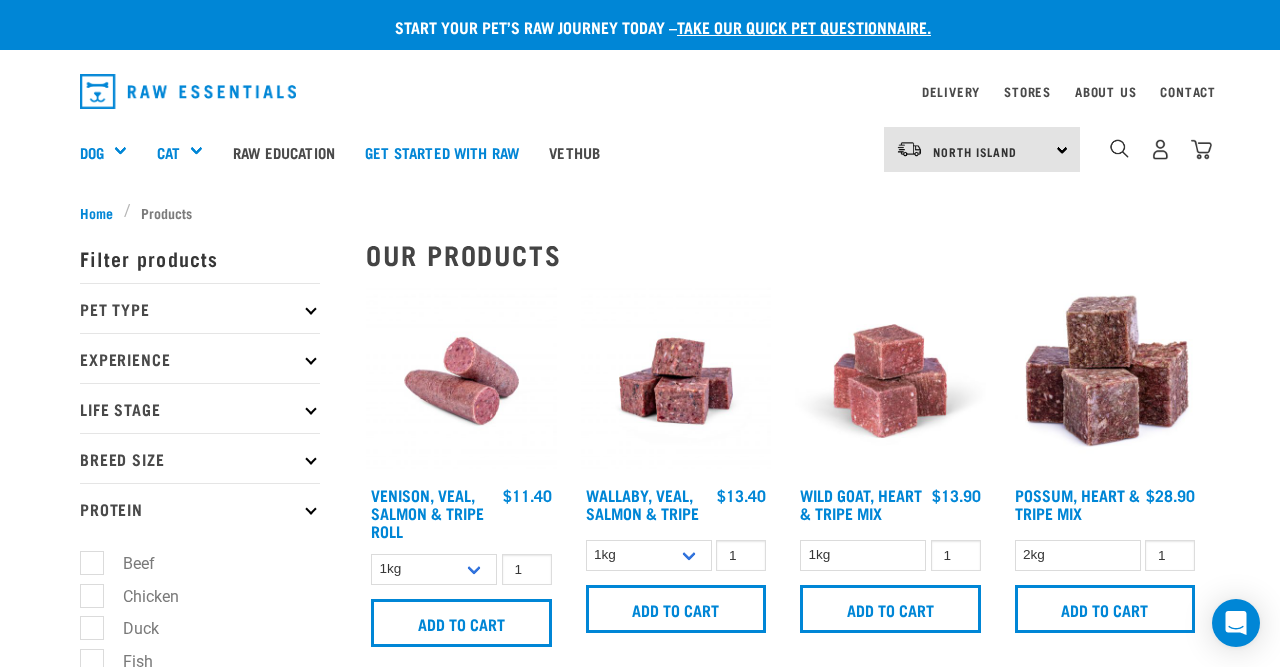 click on "Breed Size" at bounding box center (200, 458) 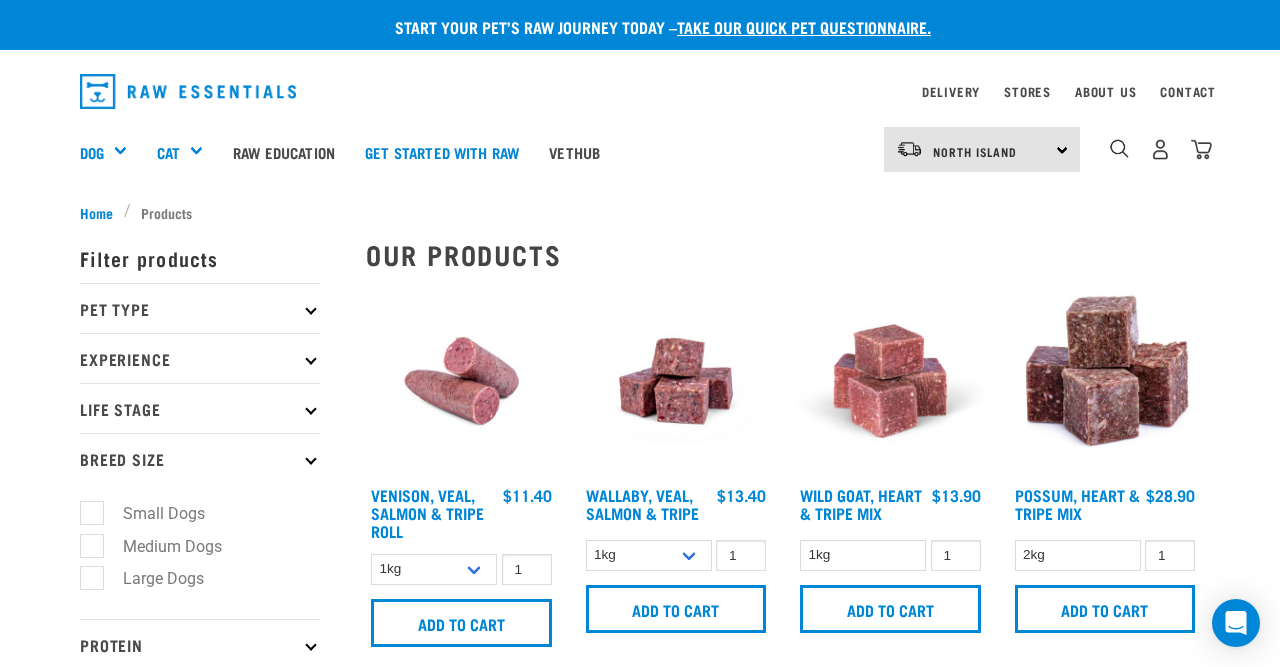 click on "Large Dogs" at bounding box center (151, 578) 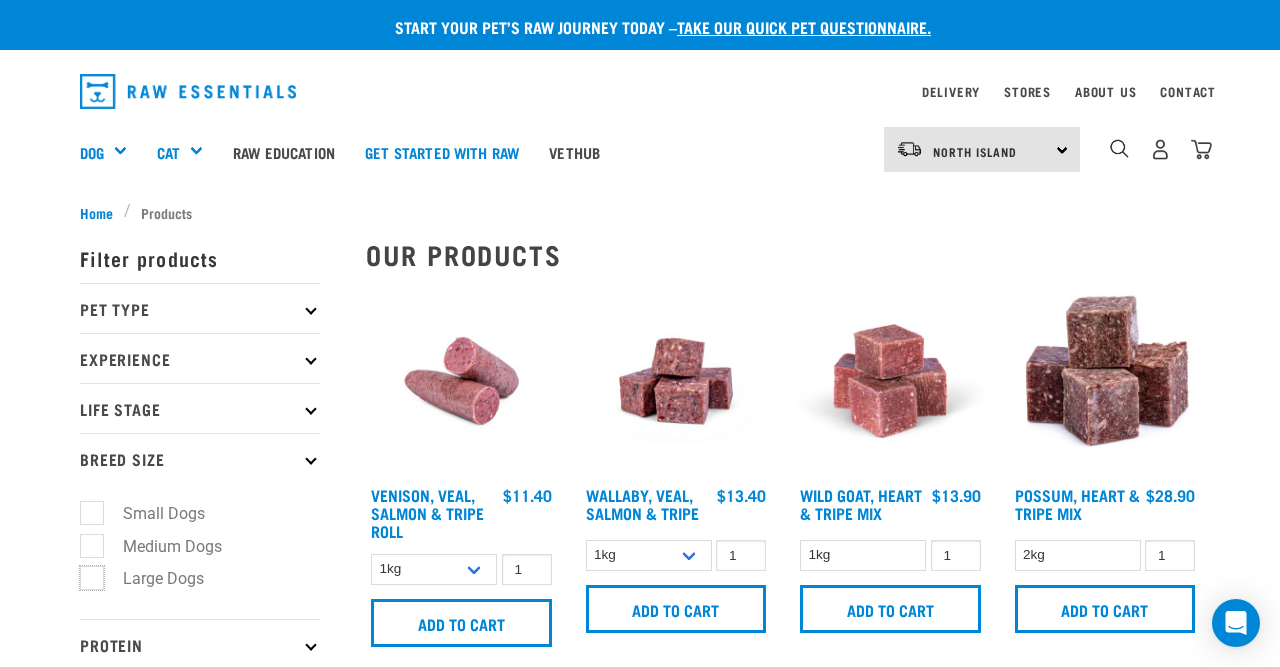 checkbox on "true" 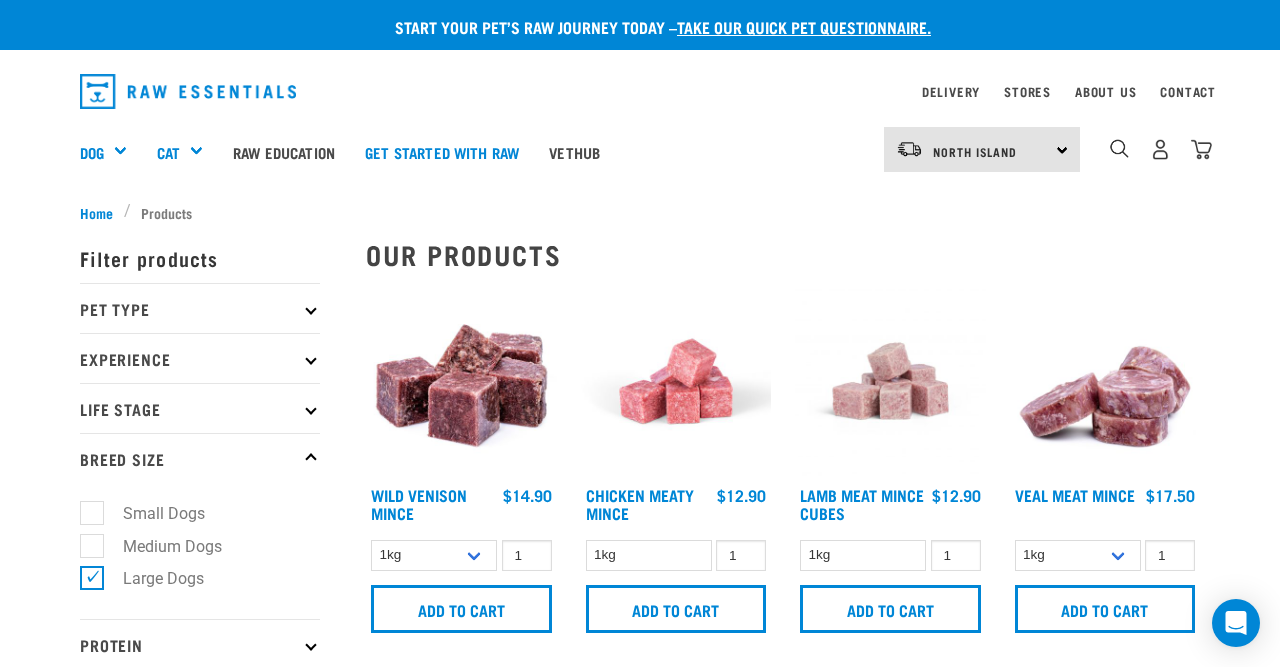 scroll, scrollTop: 0, scrollLeft: 0, axis: both 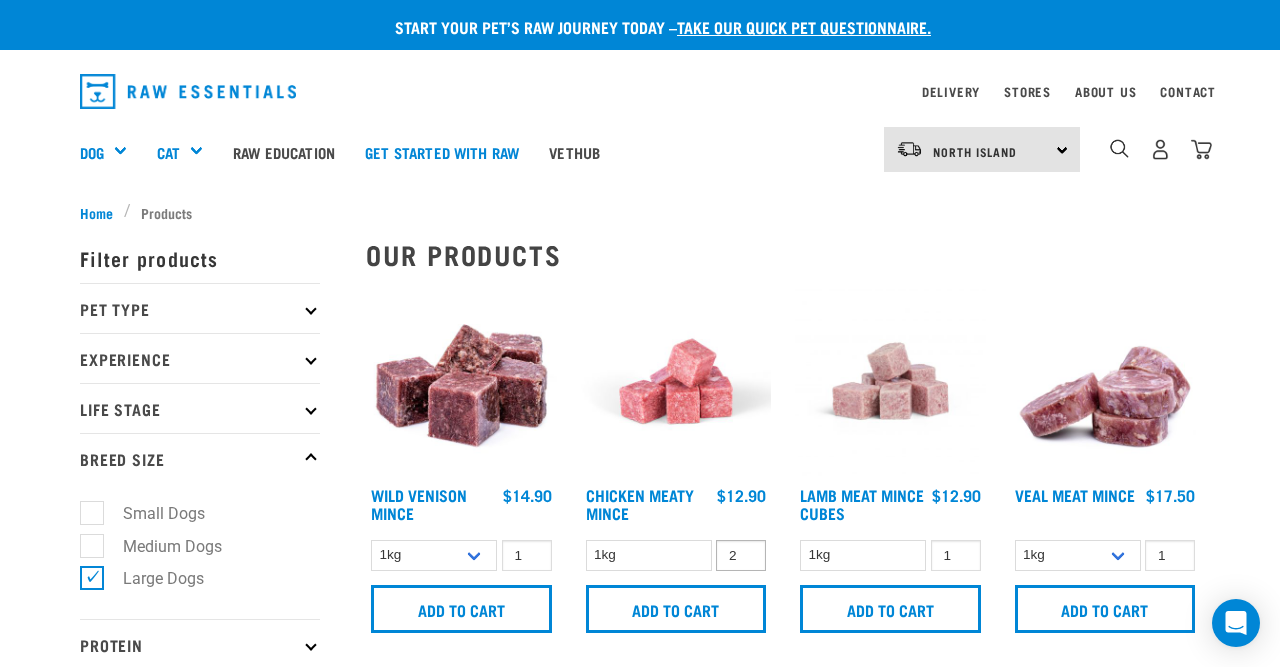 click on "2" at bounding box center (741, 555) 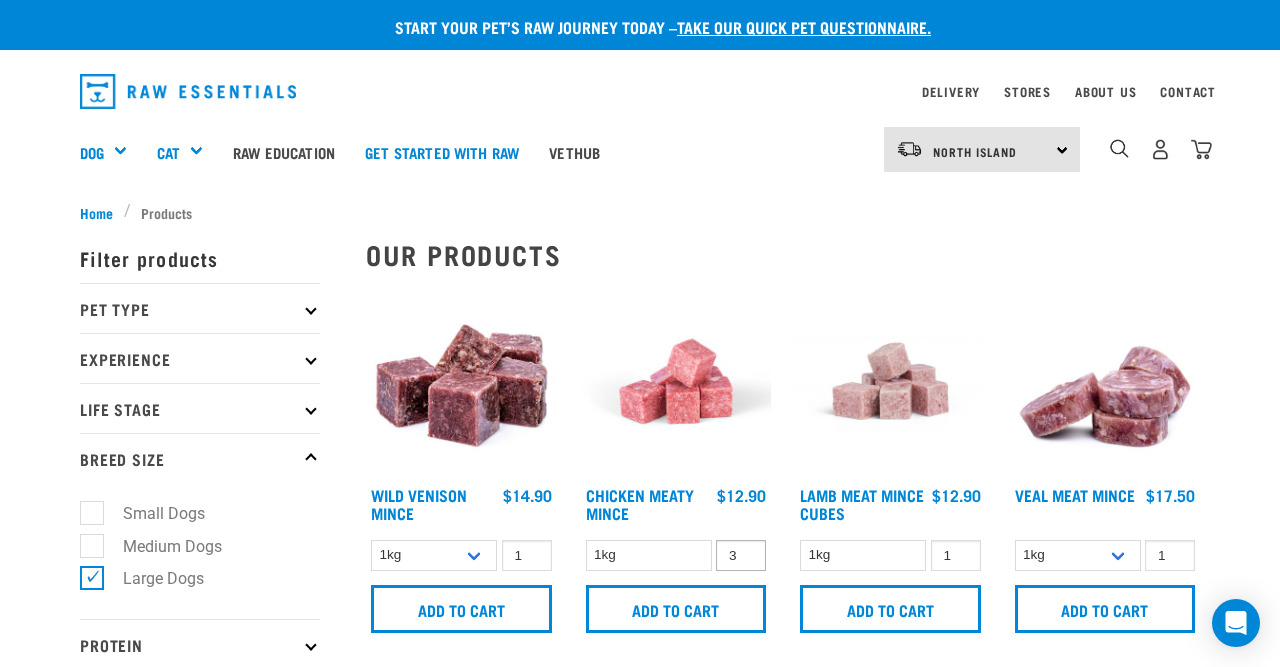 click on "3" at bounding box center [741, 555] 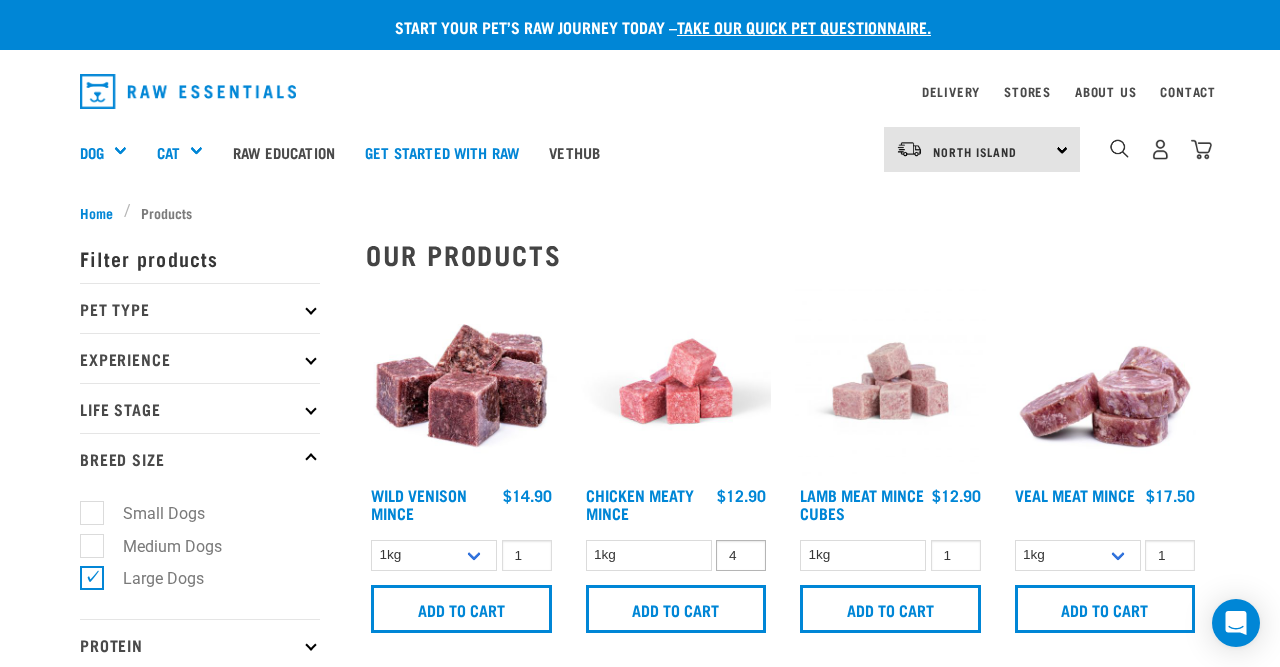 type on "4" 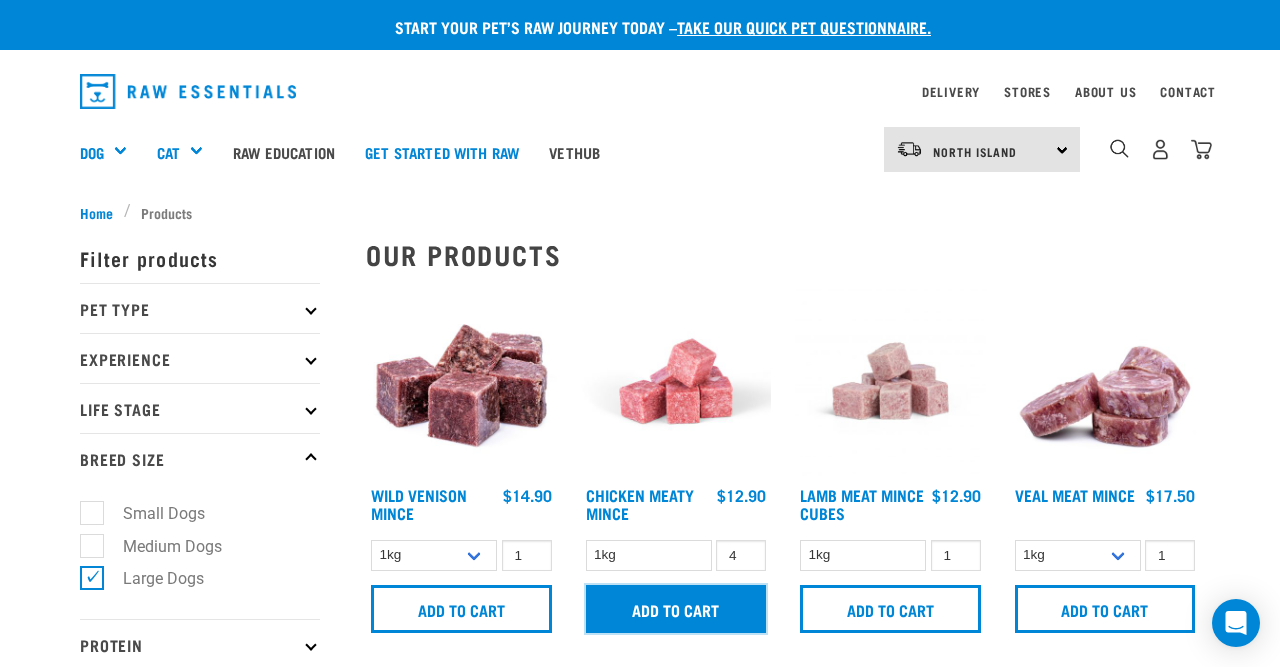 click on "Add to cart" at bounding box center [676, 609] 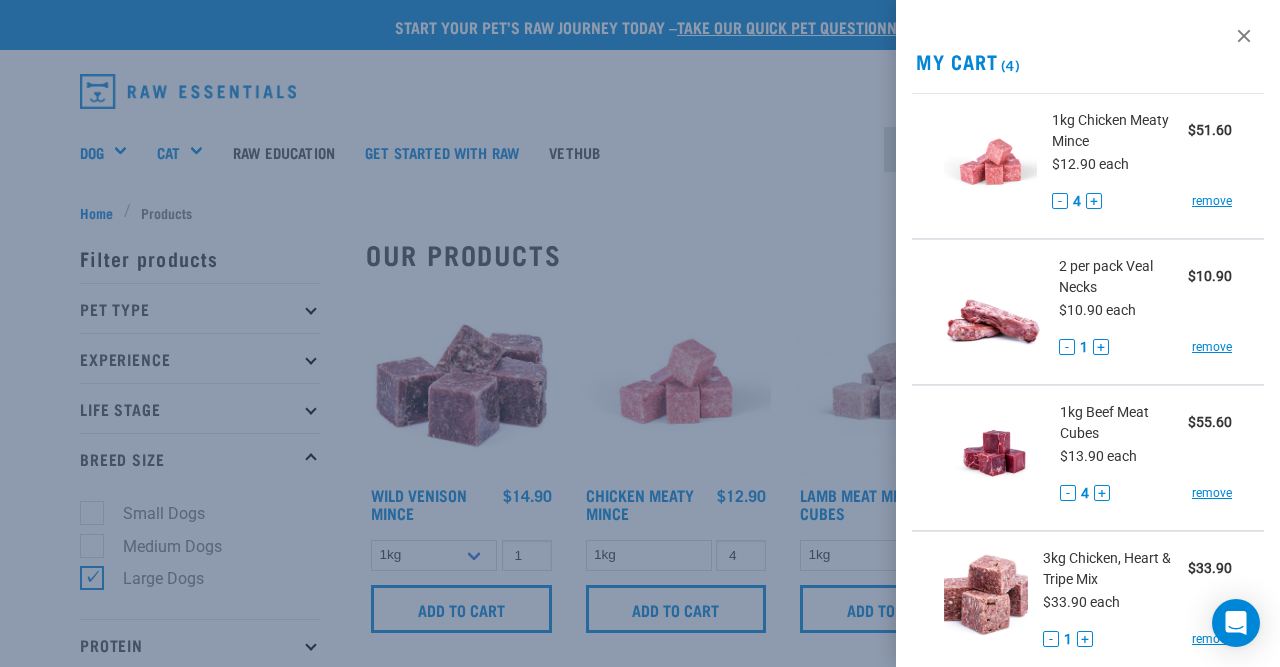 click at bounding box center (640, 333) 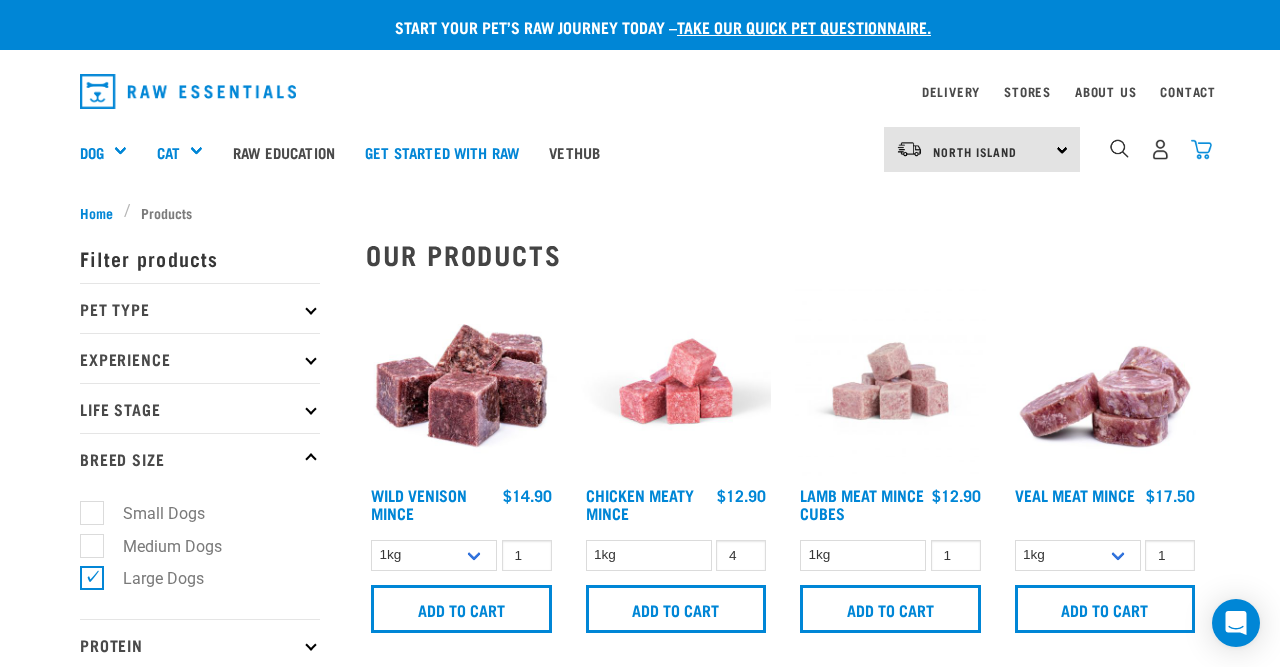 click at bounding box center (1201, 149) 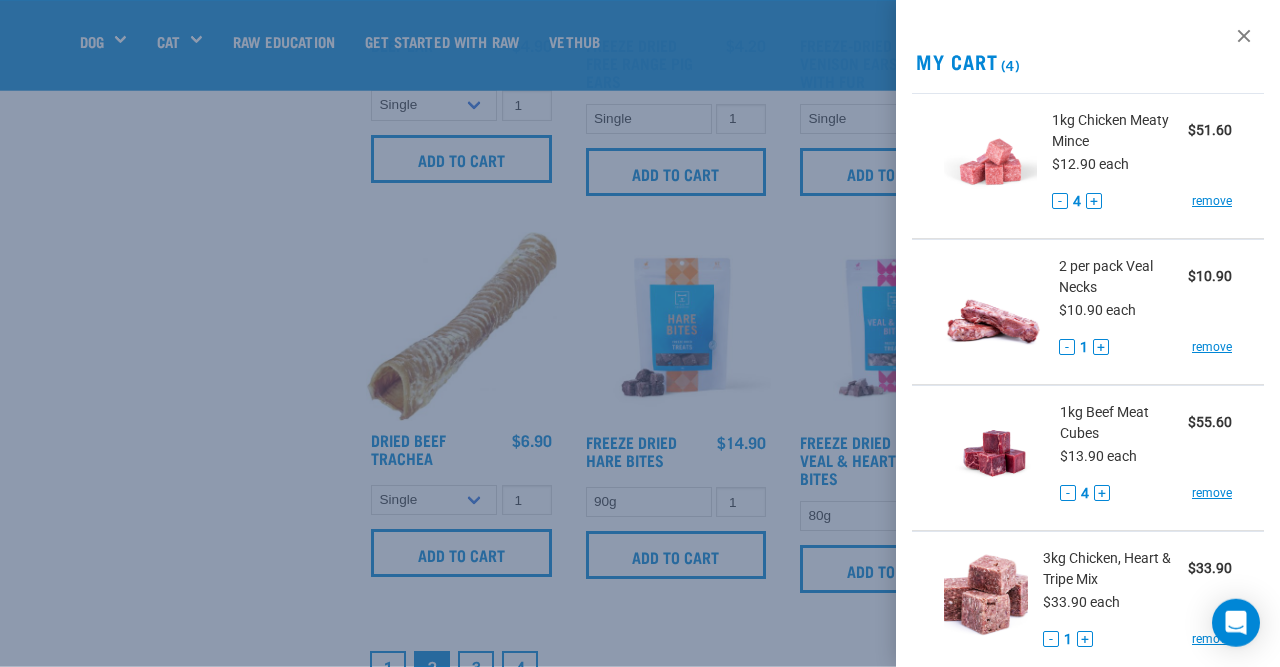 scroll, scrollTop: 2709, scrollLeft: 0, axis: vertical 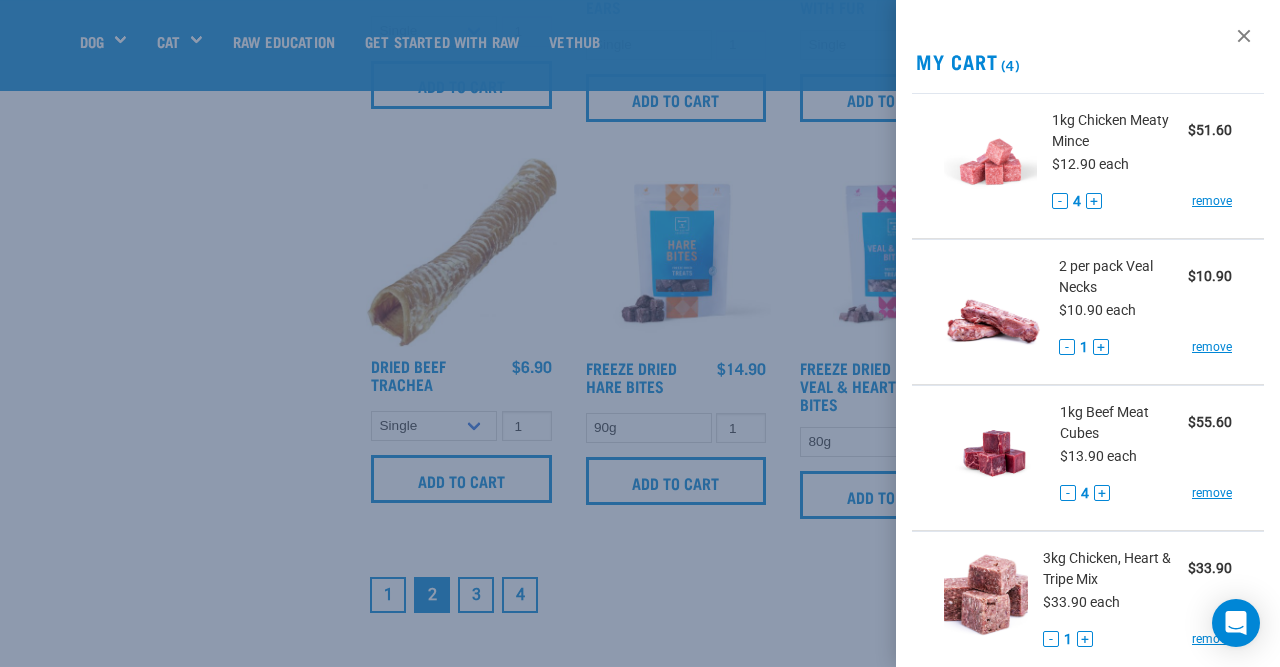click on "1kg Beef Meat Cubes
$55.60
$13.90 each
-
4
+
remove" at bounding box center [1088, 458] 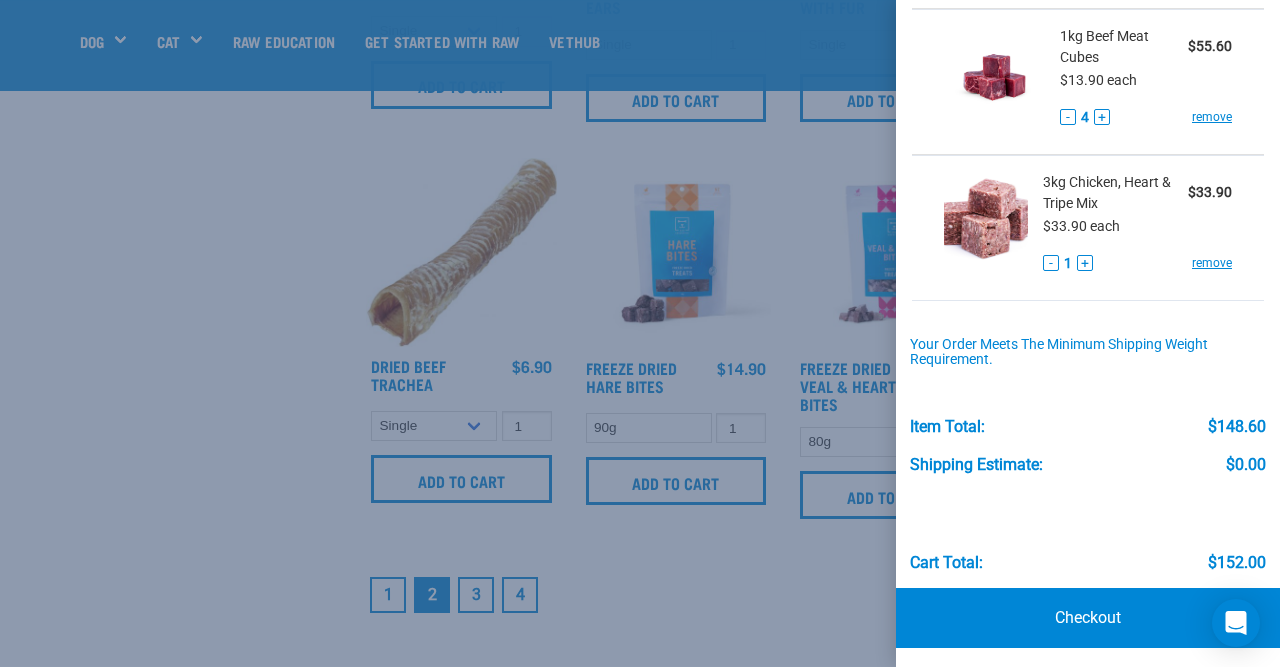 scroll, scrollTop: 378, scrollLeft: 0, axis: vertical 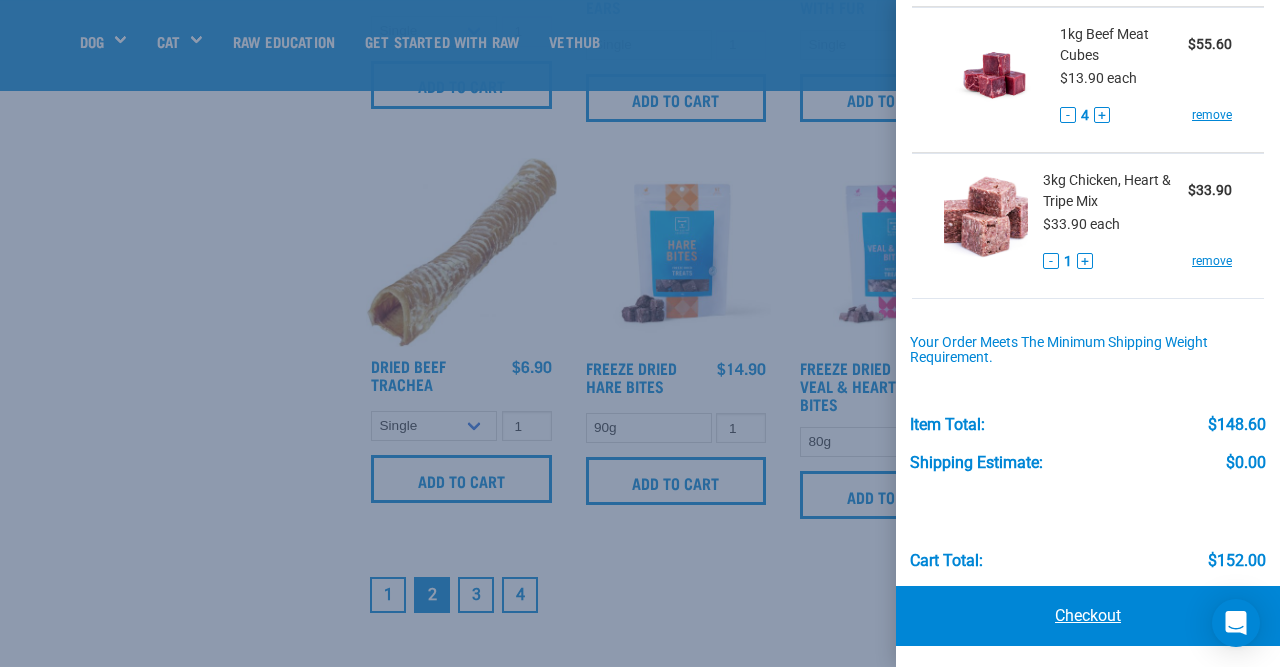 click on "Checkout" at bounding box center [1088, 616] 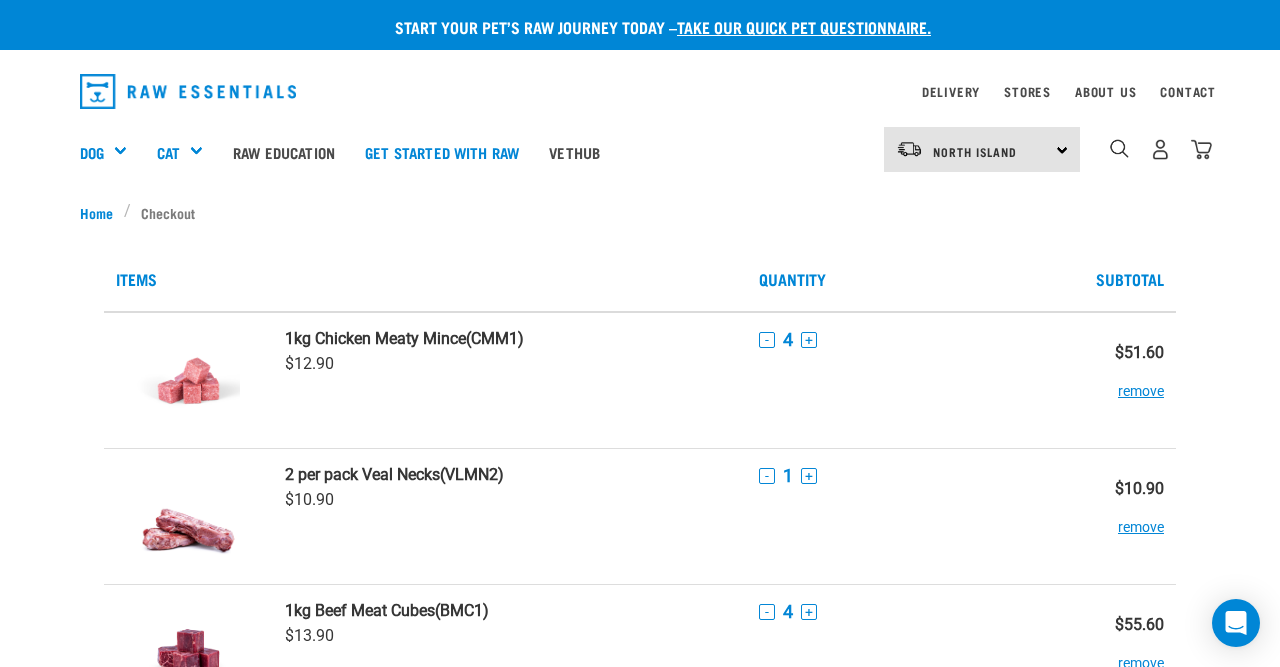scroll, scrollTop: 0, scrollLeft: 0, axis: both 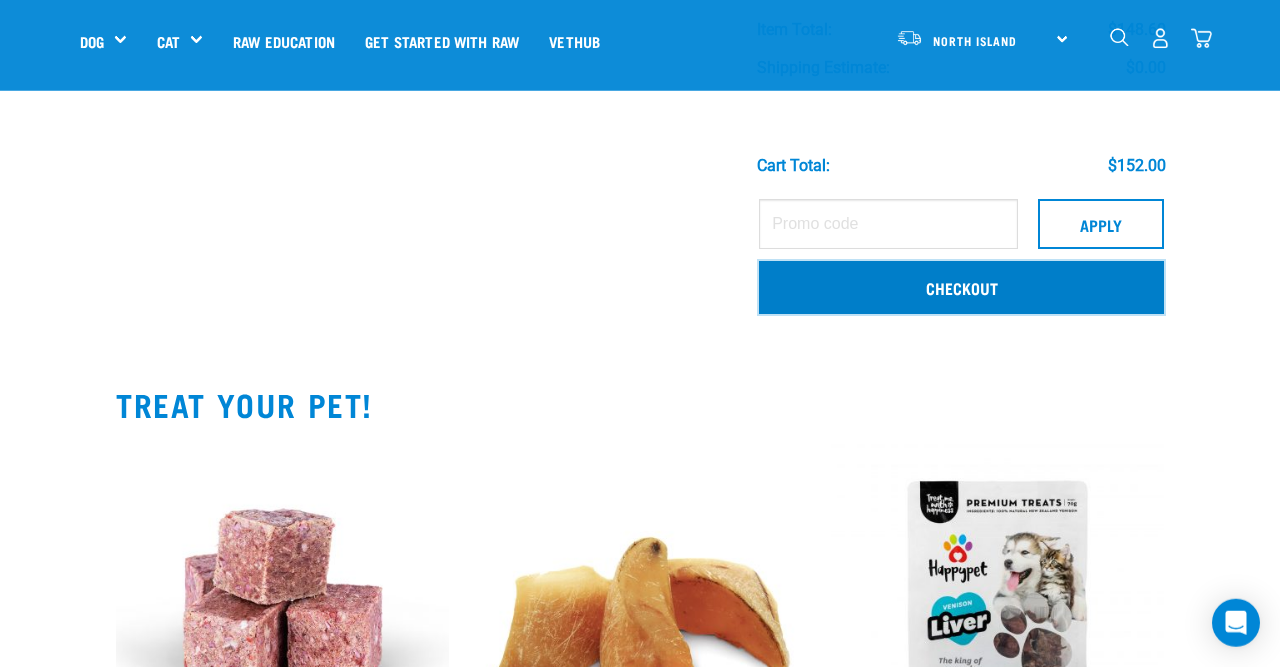 click on "Checkout" at bounding box center [961, 287] 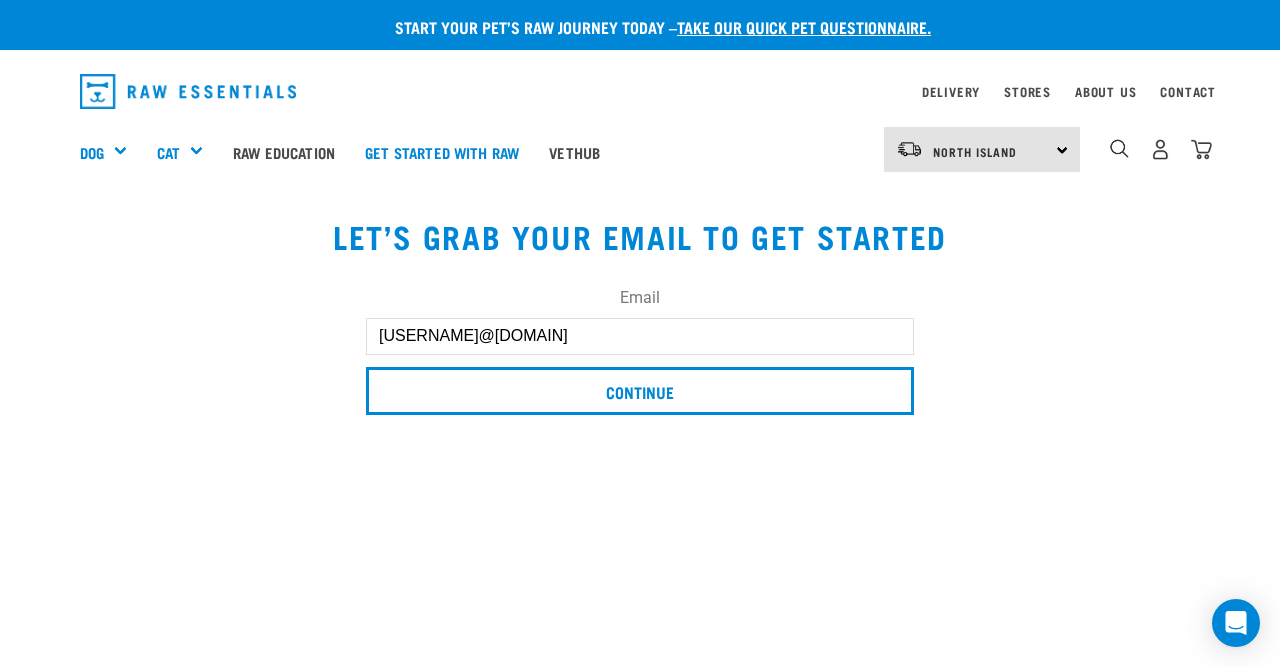 scroll, scrollTop: 0, scrollLeft: 0, axis: both 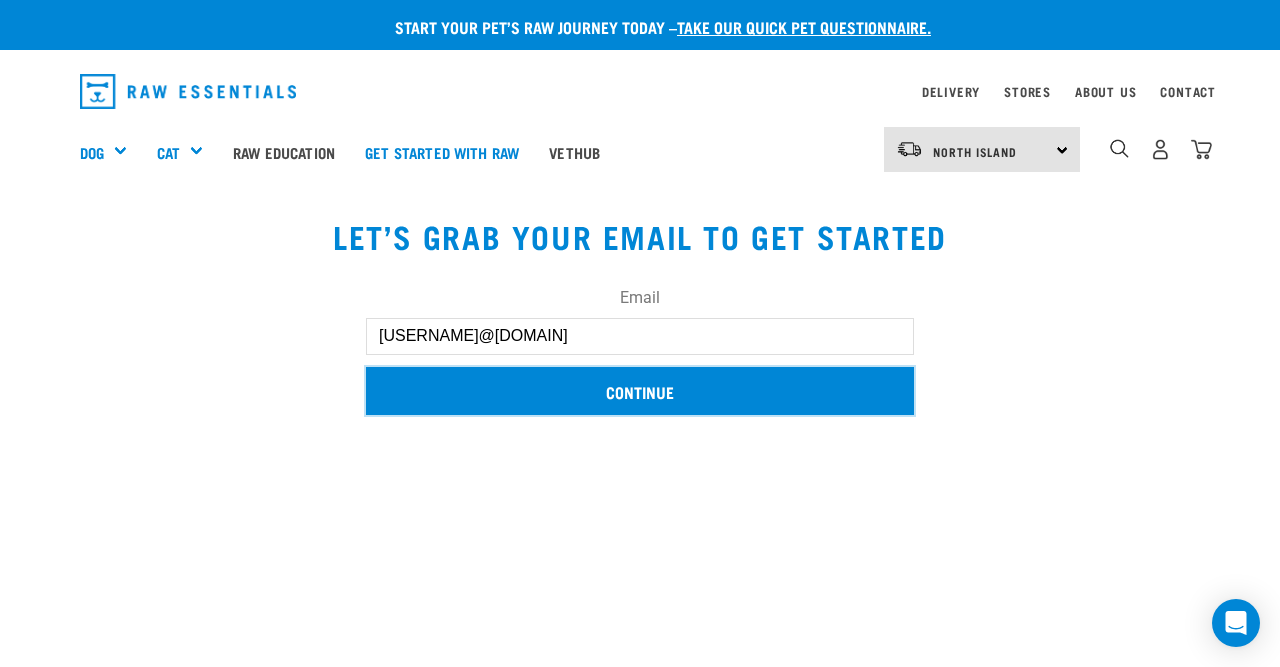 click on "Continue" at bounding box center (640, 391) 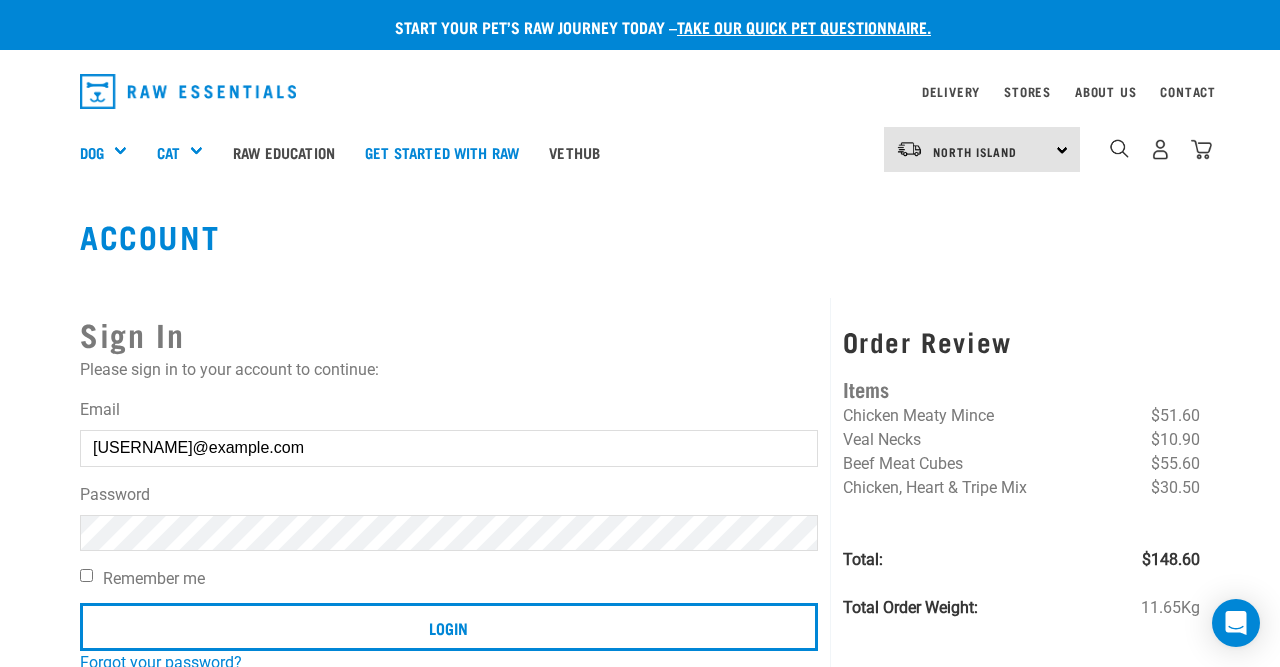 scroll, scrollTop: 0, scrollLeft: 0, axis: both 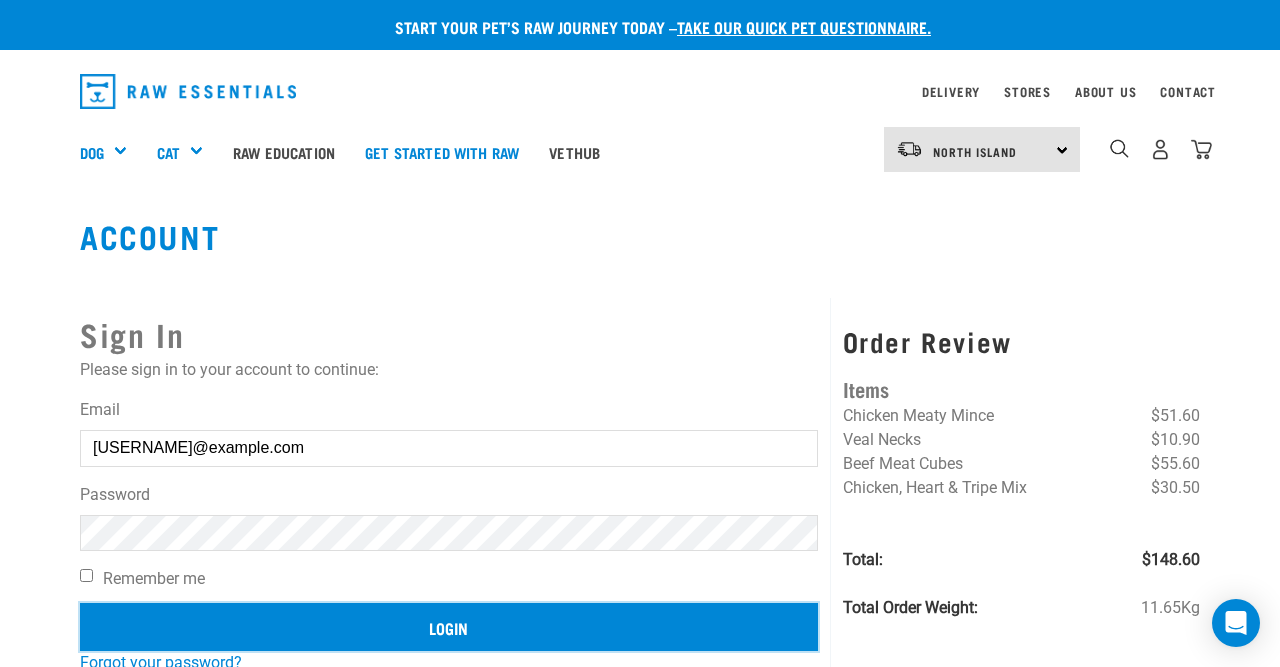 click on "Login" at bounding box center [449, 627] 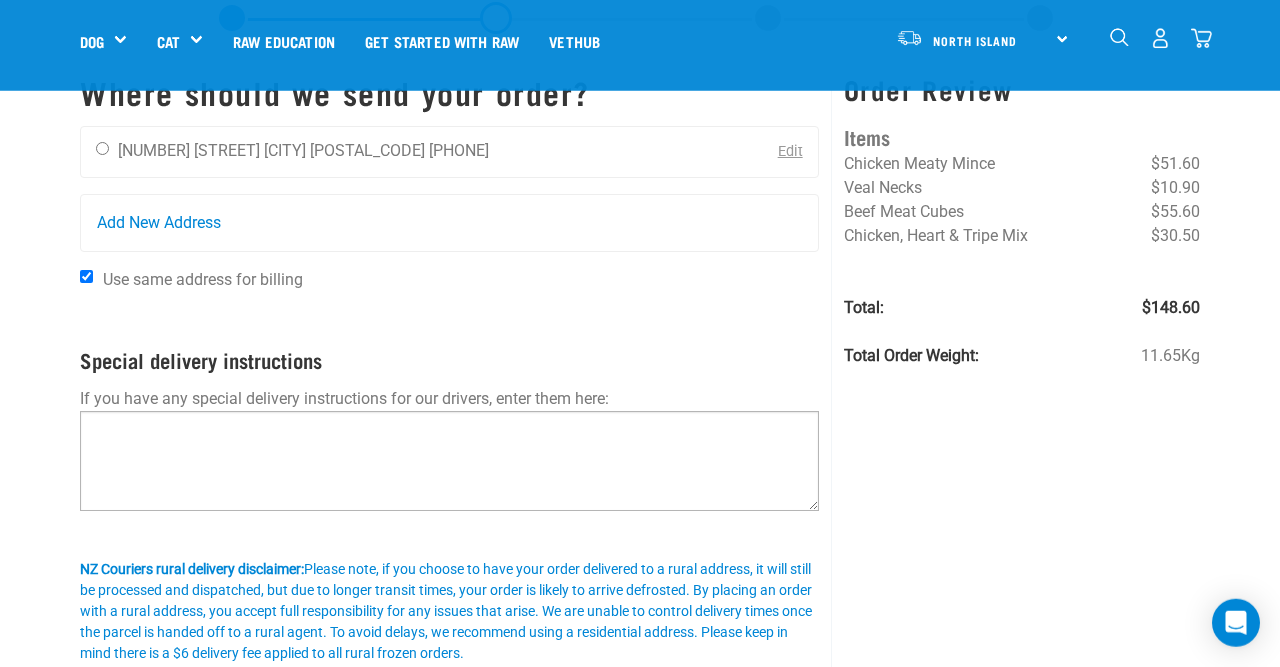 scroll, scrollTop: 0, scrollLeft: 0, axis: both 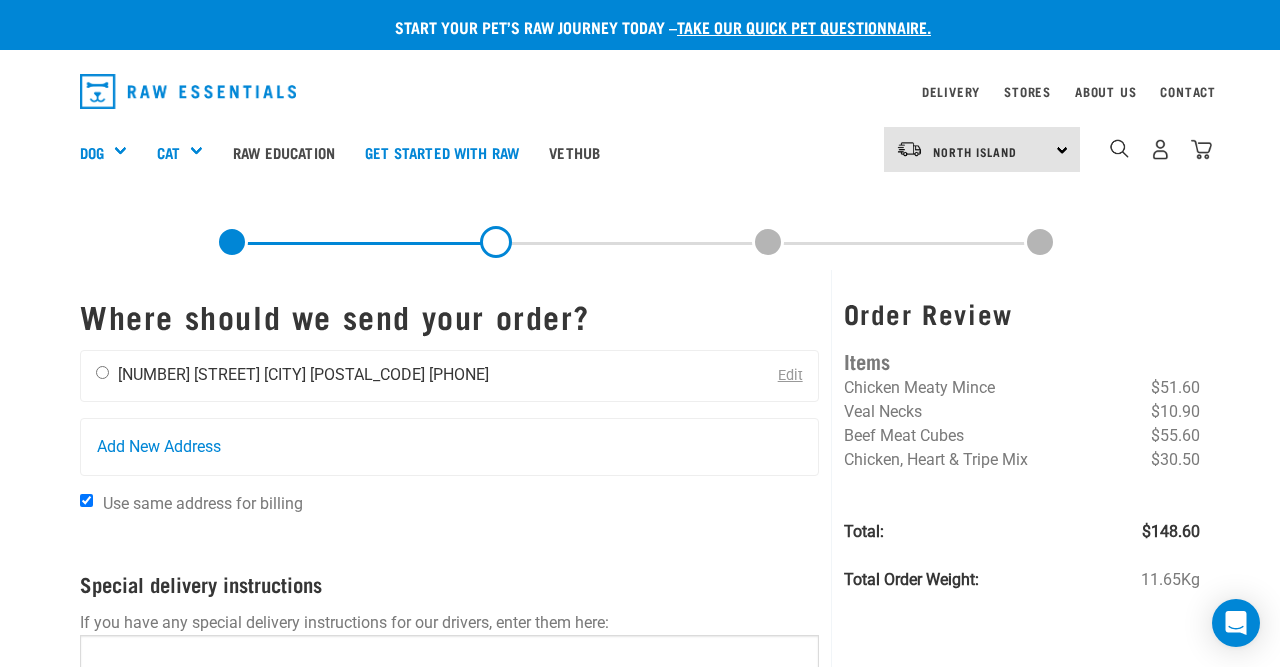 click on "[FIRST] [LAST]
[NUMBER] [STREET]
[CITY]
[POSTAL_CODE]
[PHONE]" at bounding box center [292, 376] 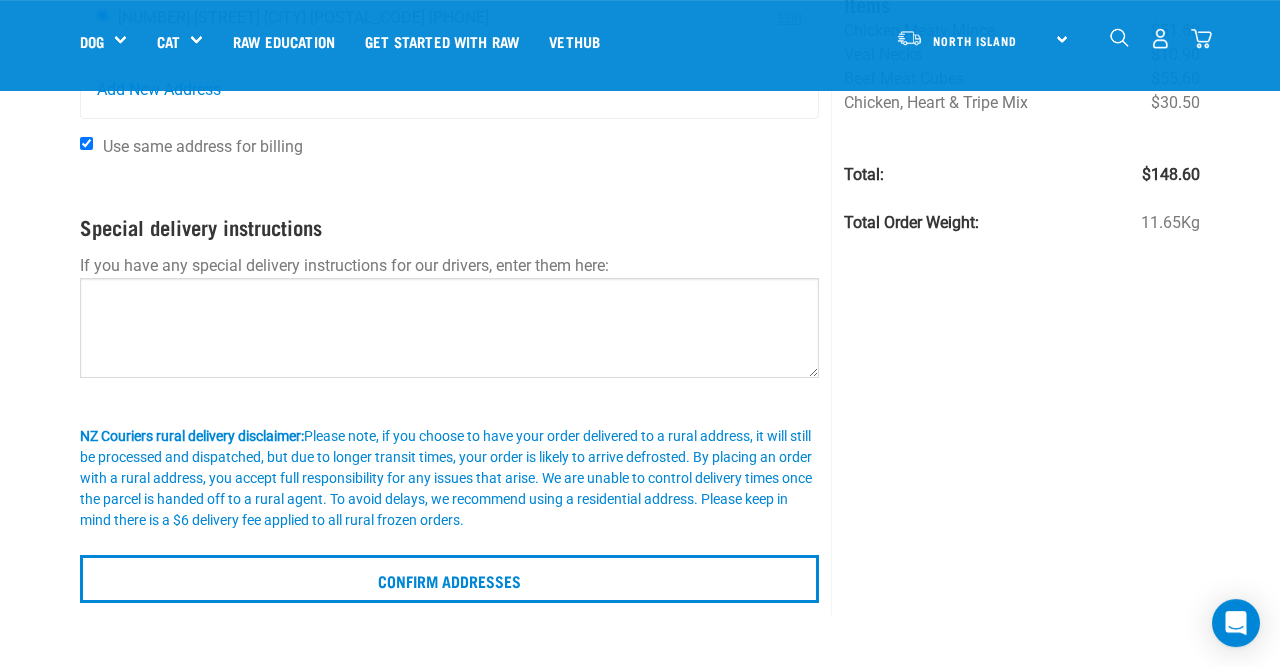 scroll, scrollTop: 198, scrollLeft: 0, axis: vertical 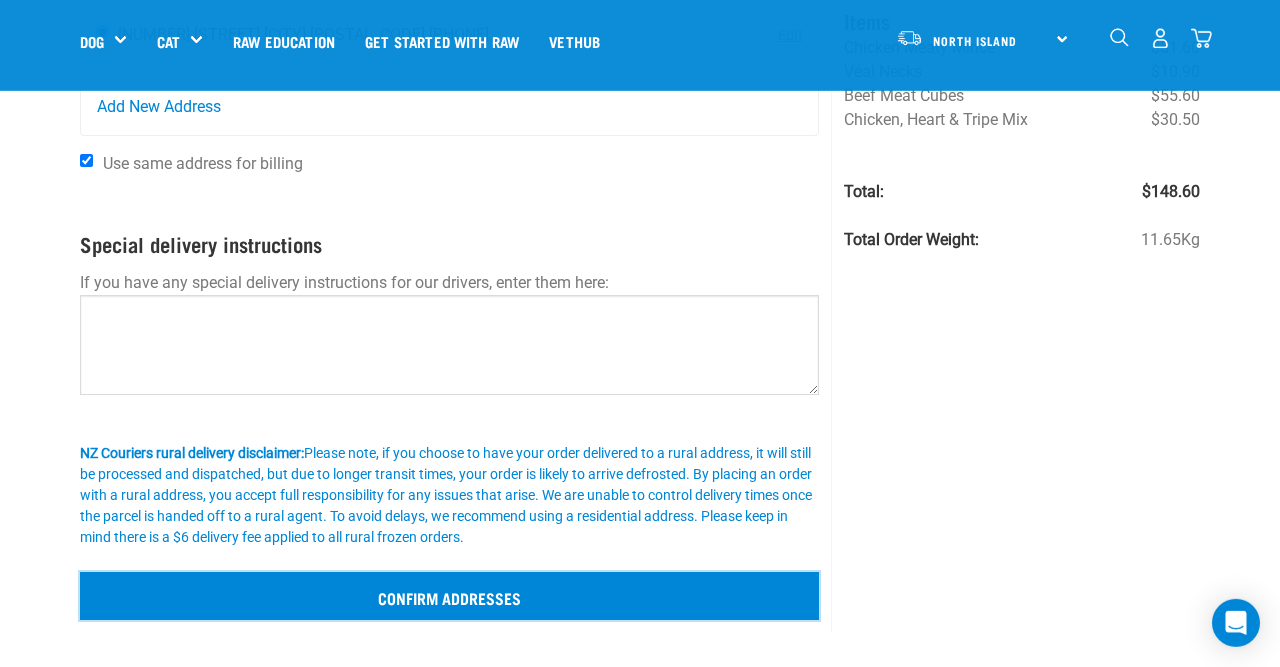 click on "Confirm addresses" at bounding box center [449, 596] 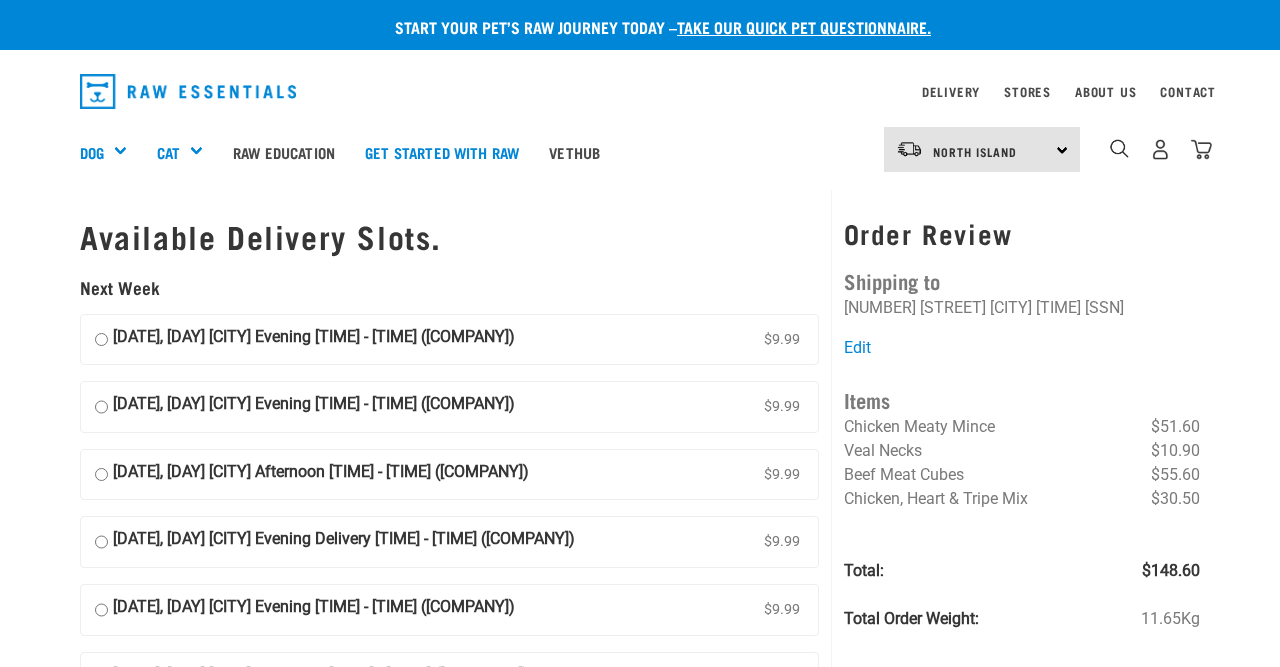 scroll, scrollTop: 0, scrollLeft: 0, axis: both 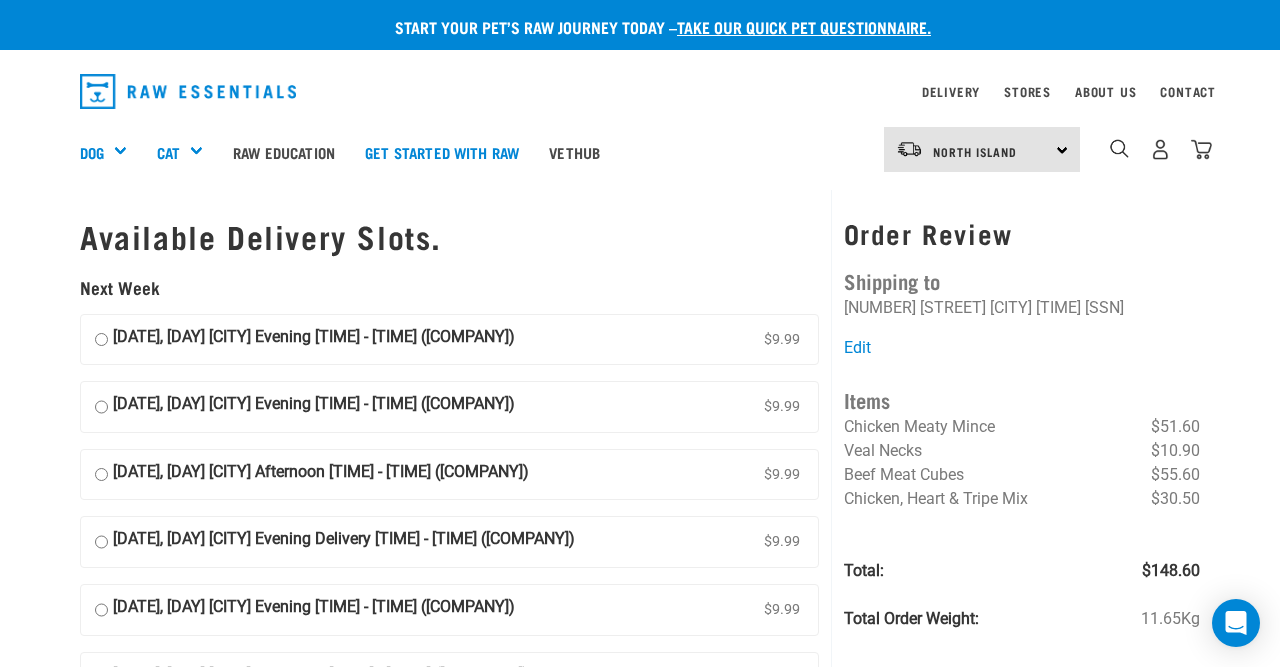 click on "[DATE], [DAY] [CITY] Evening [TIME] - [TIME] ([COMPANY]) [PRICE]" at bounding box center (101, 340) 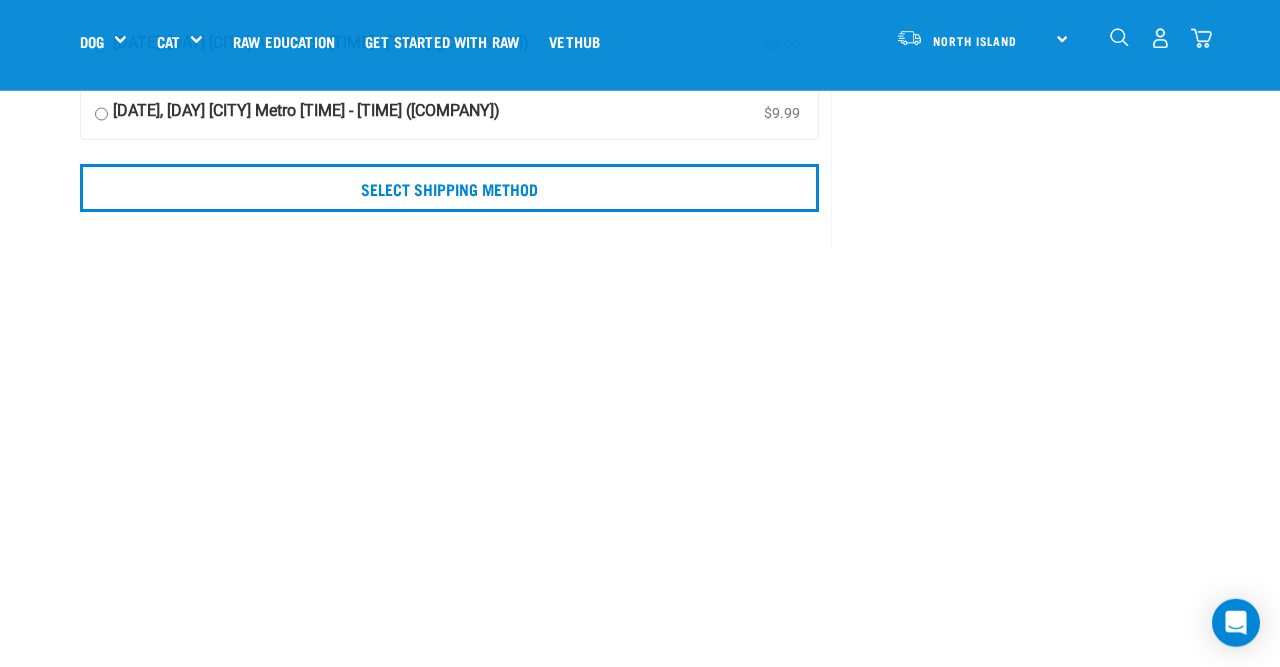 scroll, scrollTop: 346, scrollLeft: 0, axis: vertical 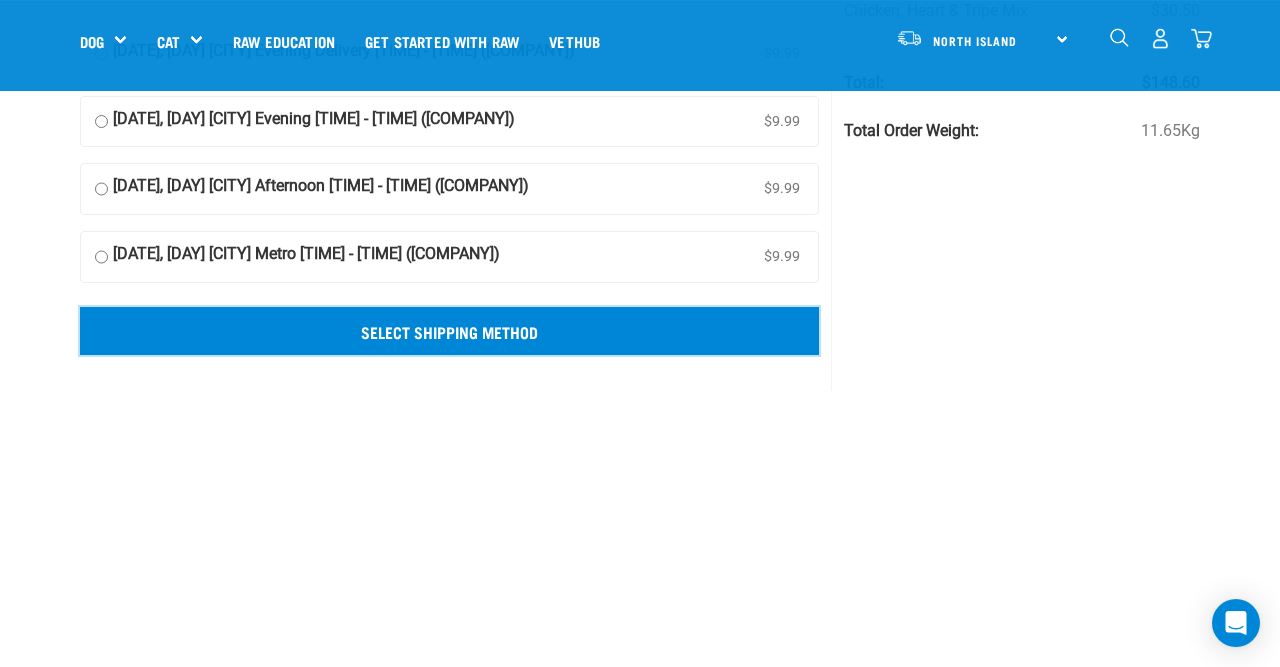 click on "Select Shipping Method" at bounding box center (449, 331) 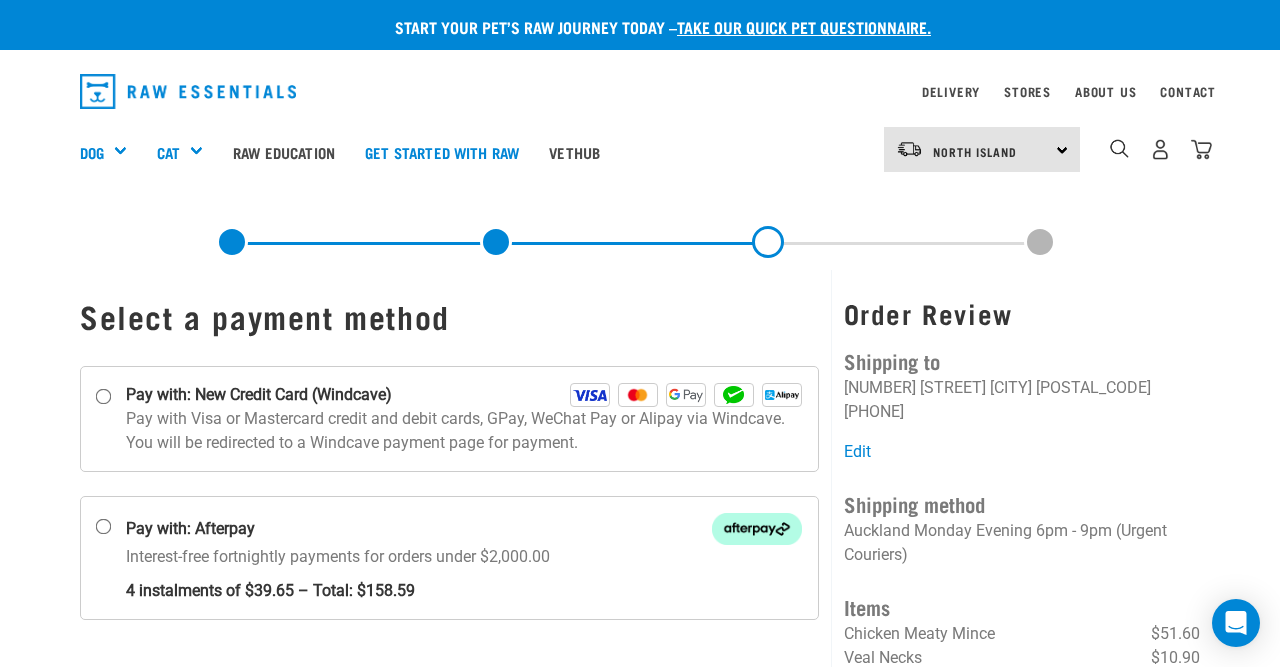 scroll, scrollTop: 0, scrollLeft: 0, axis: both 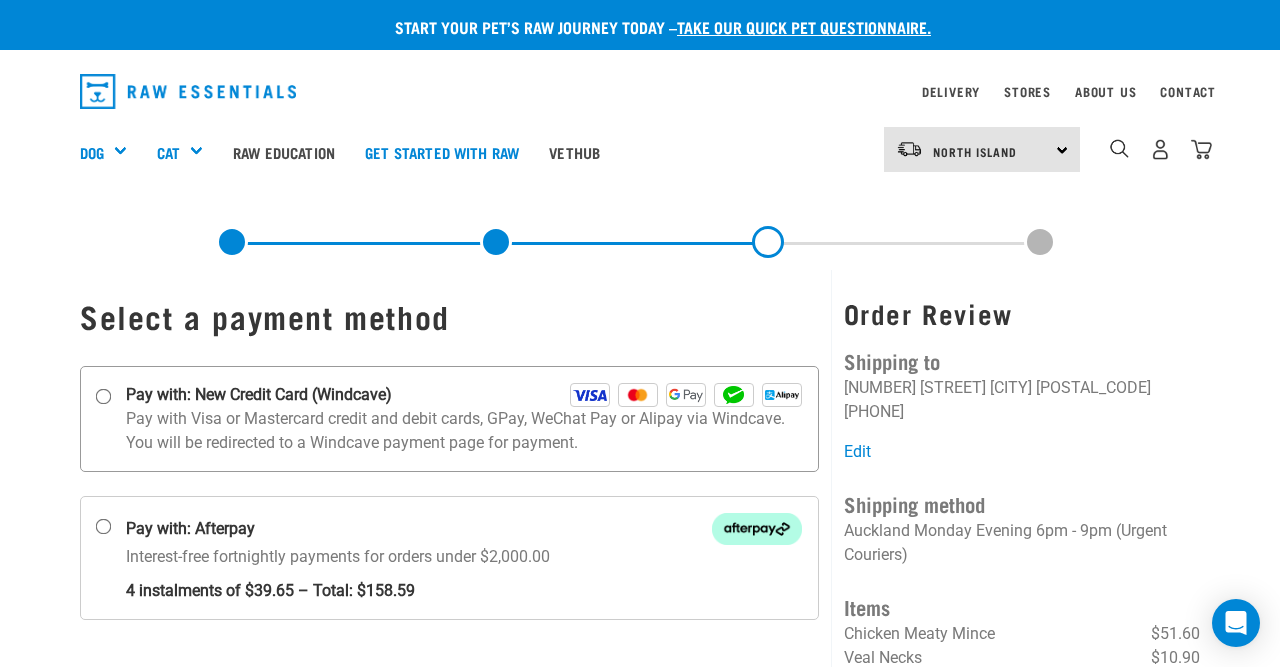 click on "Pay with: New Credit Card (Windcave)" at bounding box center [104, 396] 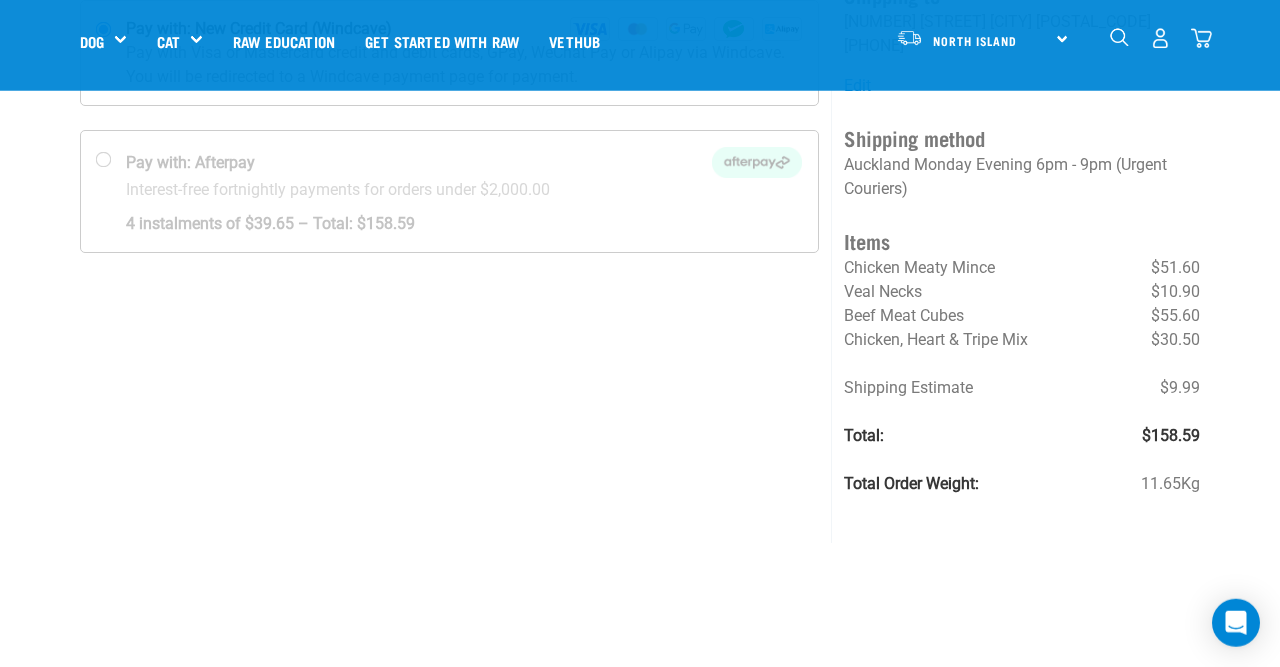 scroll, scrollTop: 182, scrollLeft: 0, axis: vertical 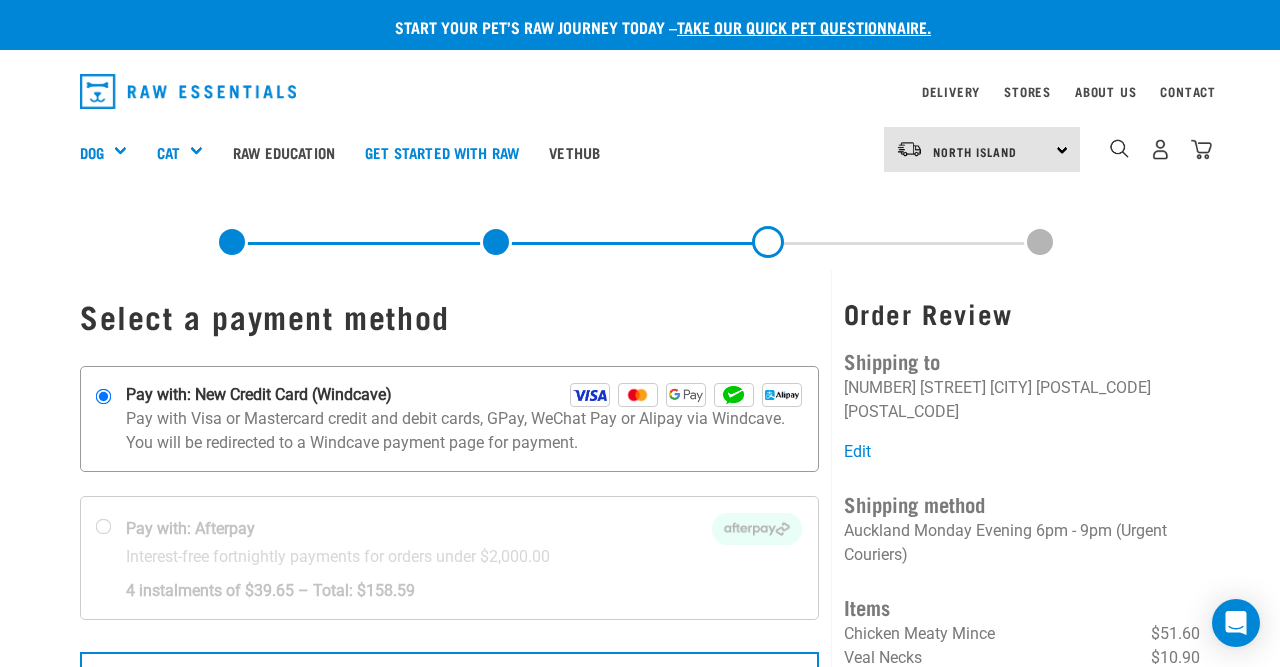 click on "Pay with: New Credit Card (Windcave)" at bounding box center [464, 395] 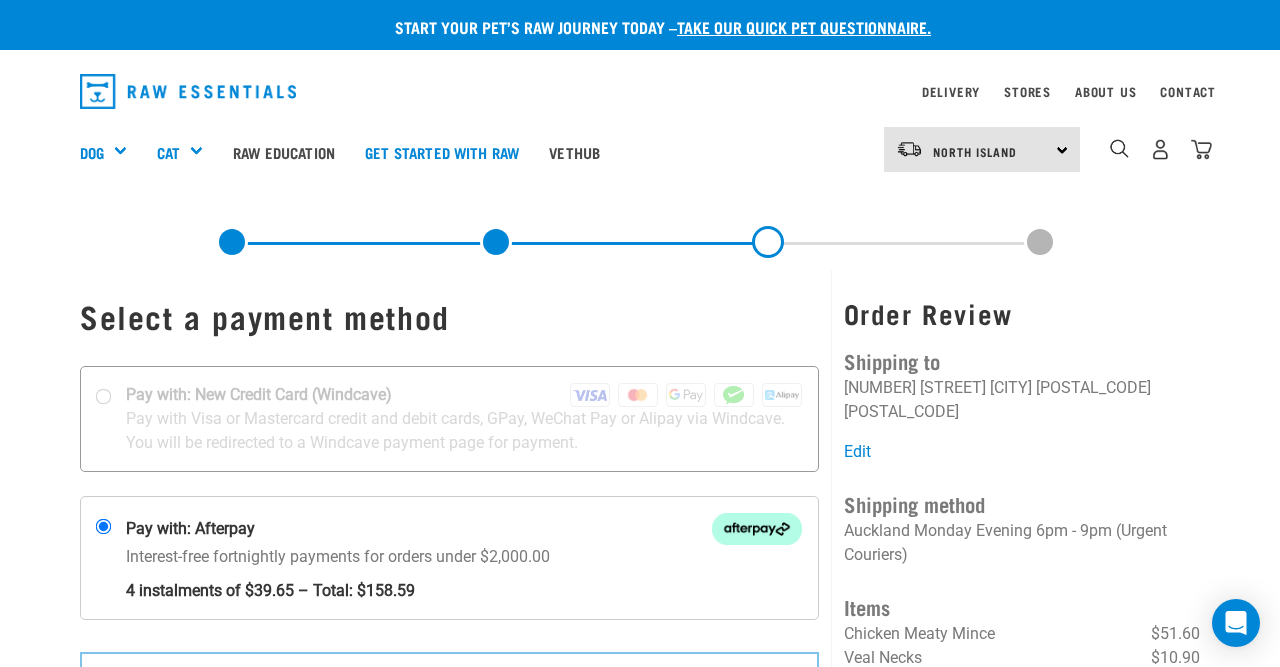 click at bounding box center (449, 419) 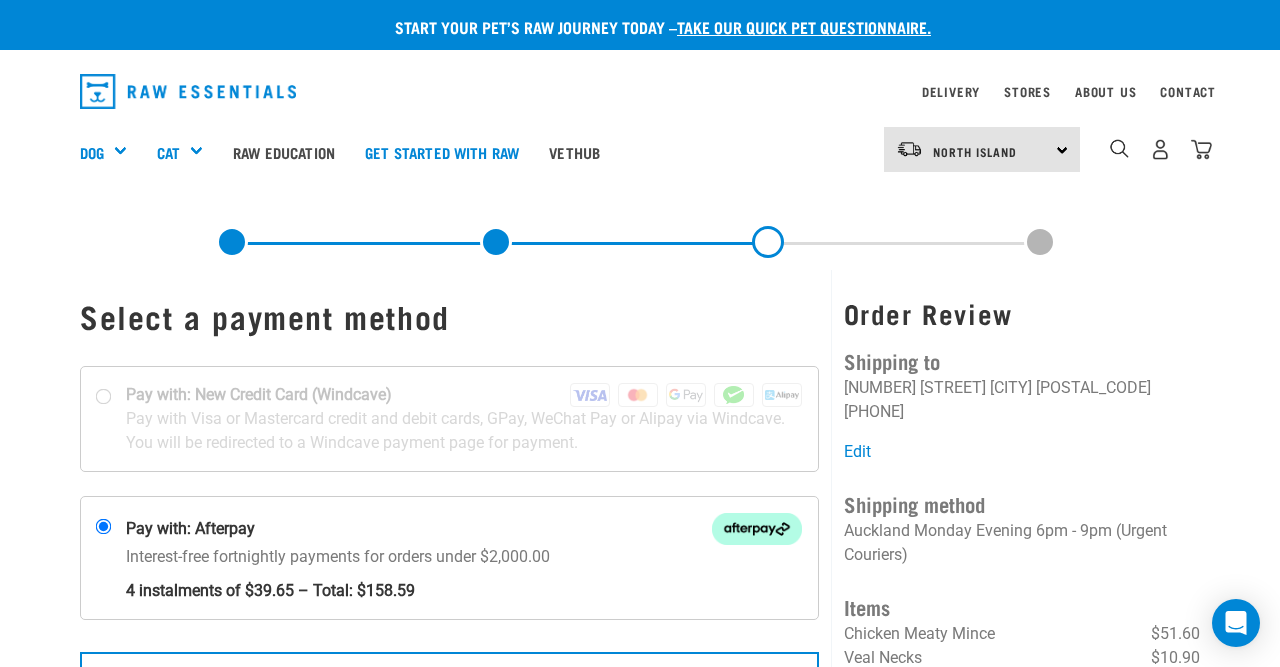 scroll, scrollTop: 0, scrollLeft: 0, axis: both 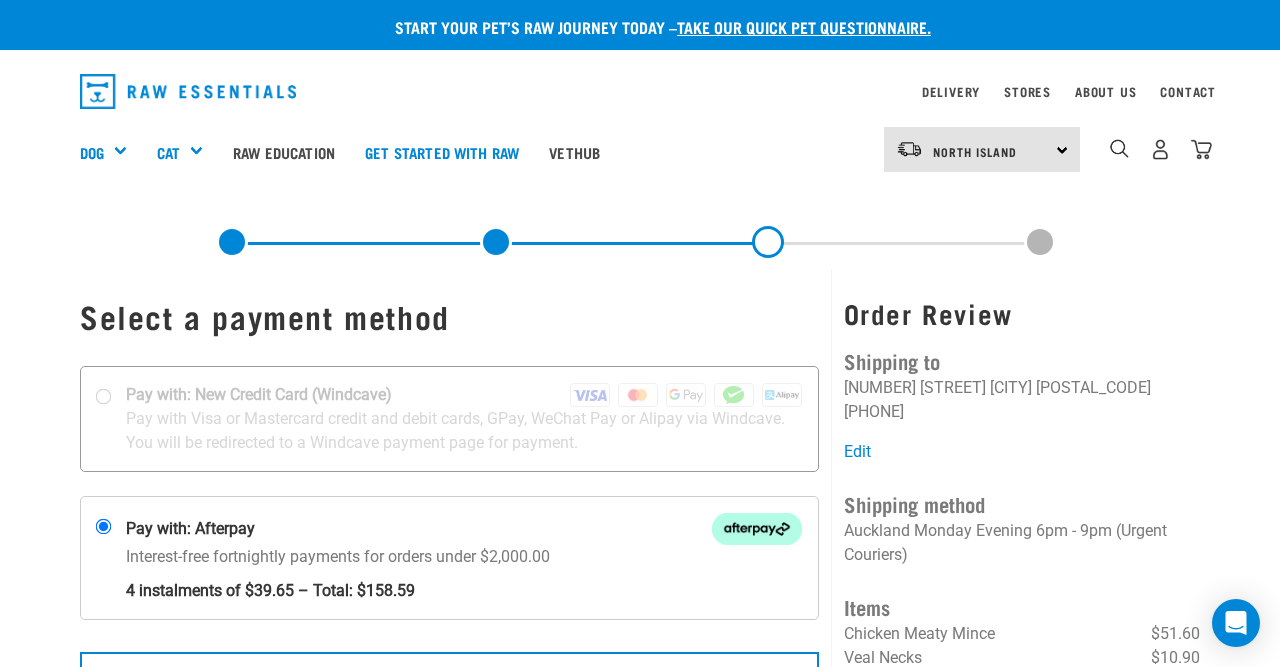 click at bounding box center (449, 419) 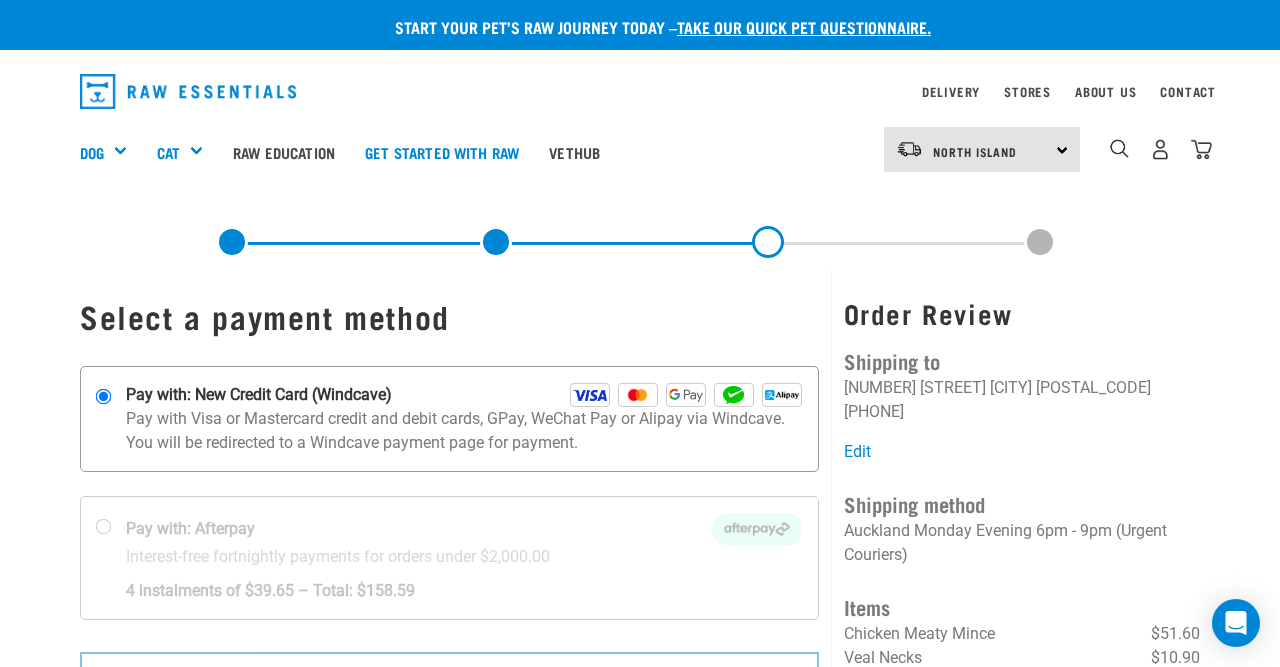 click on "Pay with Visa or Mastercard credit and debit cards, GPay, WeChat Pay or Alipay via Windcave. You will be redirected to a Windcave payment page for payment." at bounding box center (464, 431) 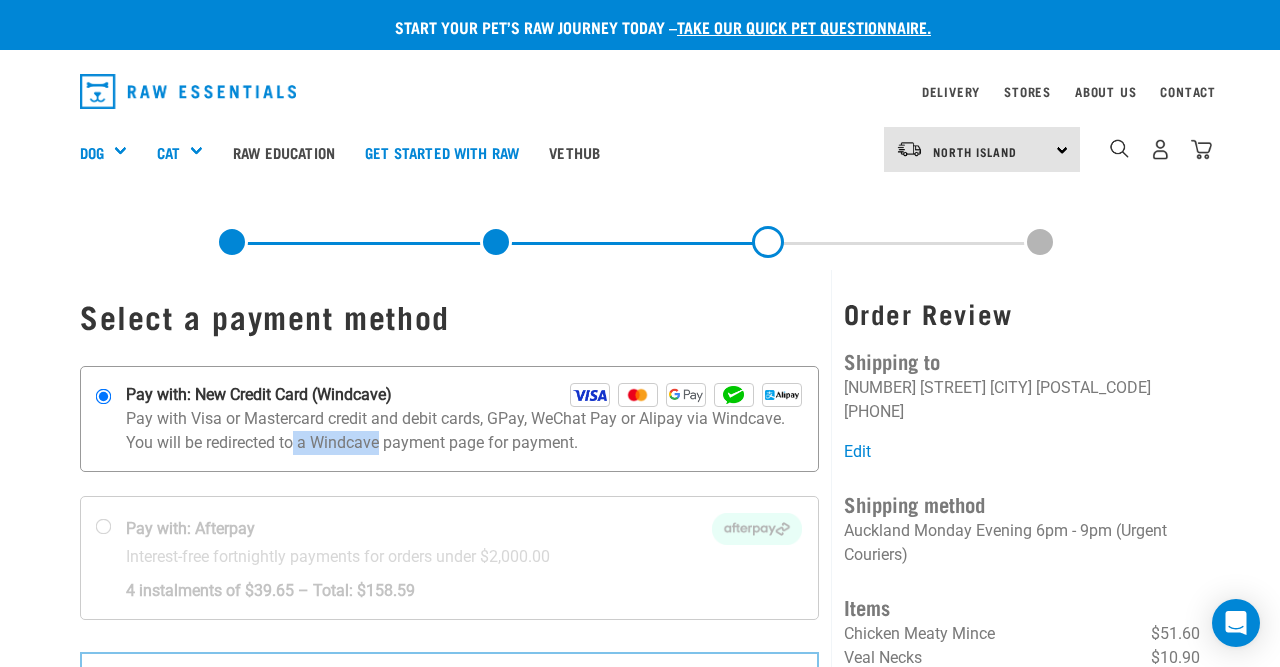 click on "Pay with Visa or Mastercard credit and debit cards, GPay, WeChat Pay or Alipay via Windcave. You will be redirected to a Windcave payment page for payment." at bounding box center [464, 431] 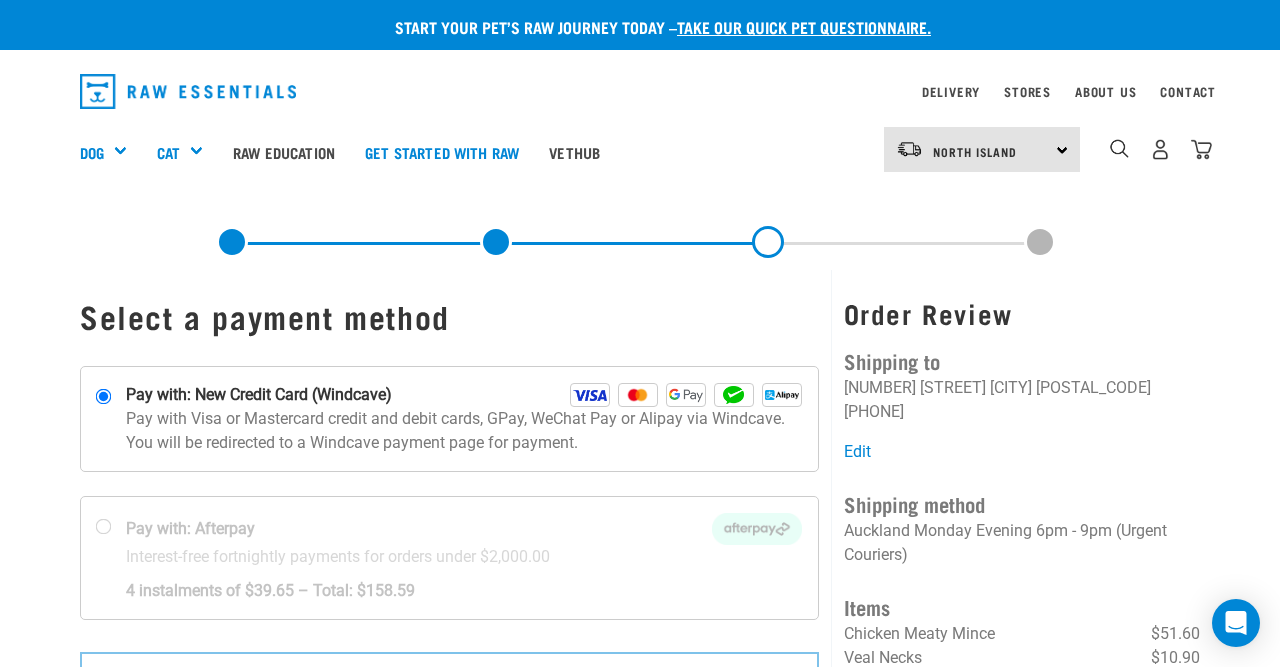 click on "Select a payment method" at bounding box center (449, 316) 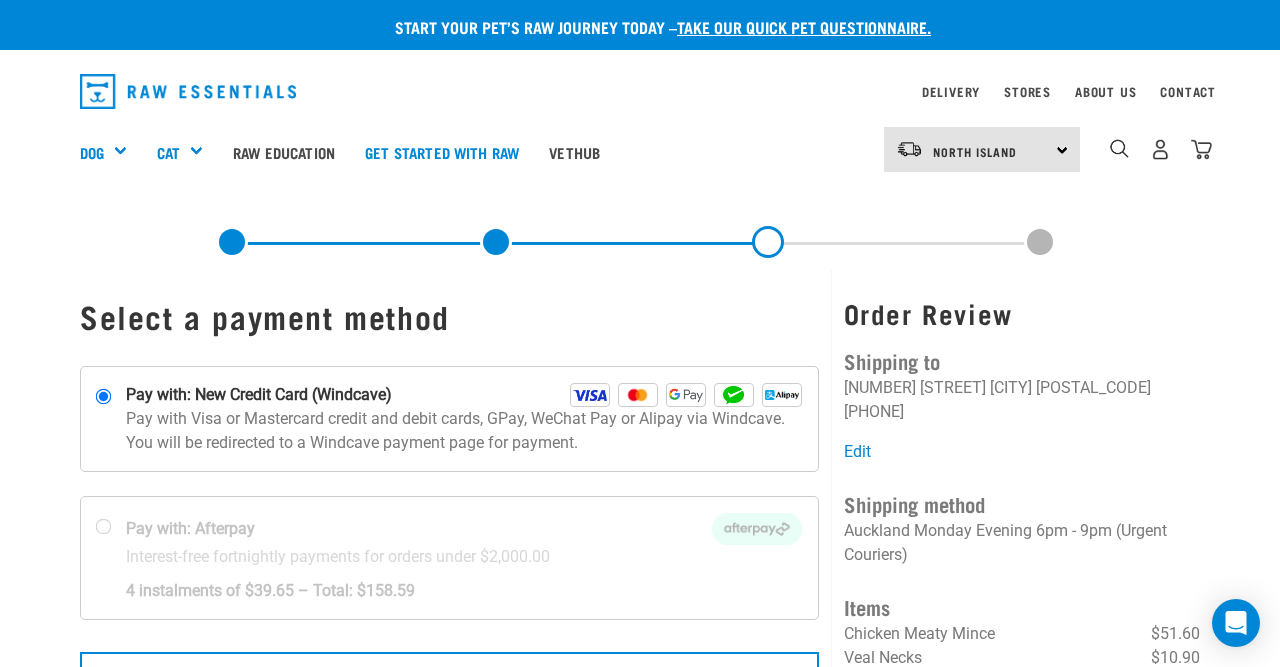 scroll, scrollTop: 208, scrollLeft: 0, axis: vertical 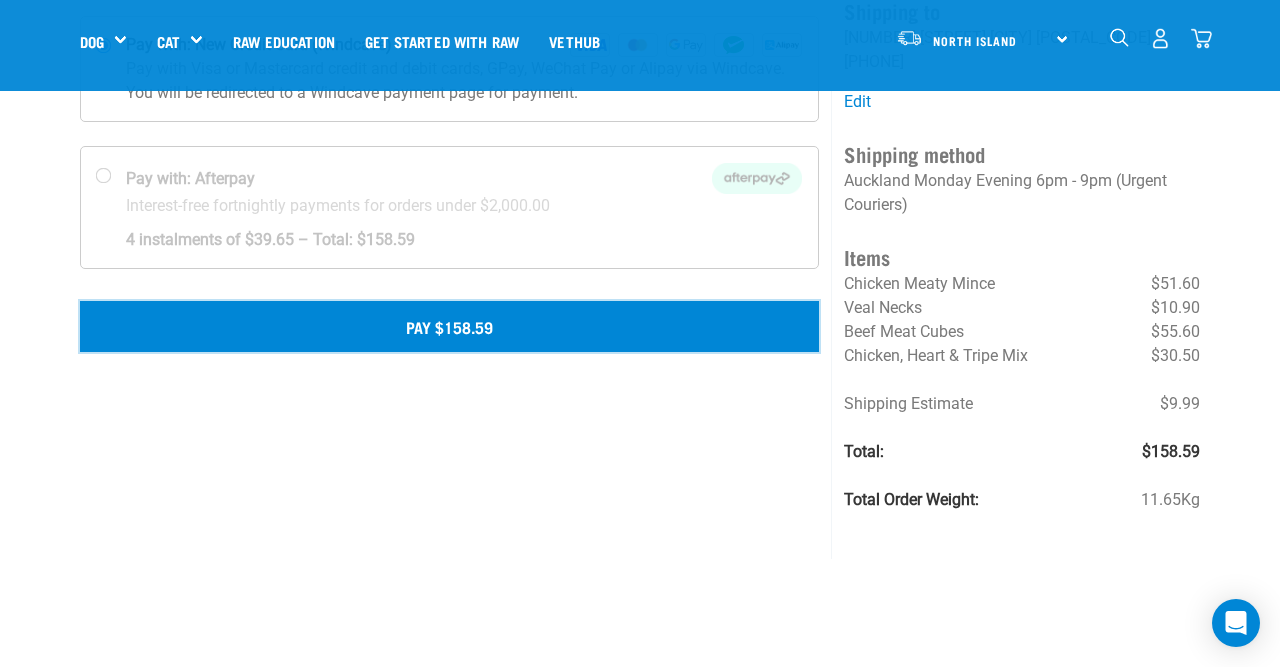 click on "Pay $158.59" at bounding box center [449, 326] 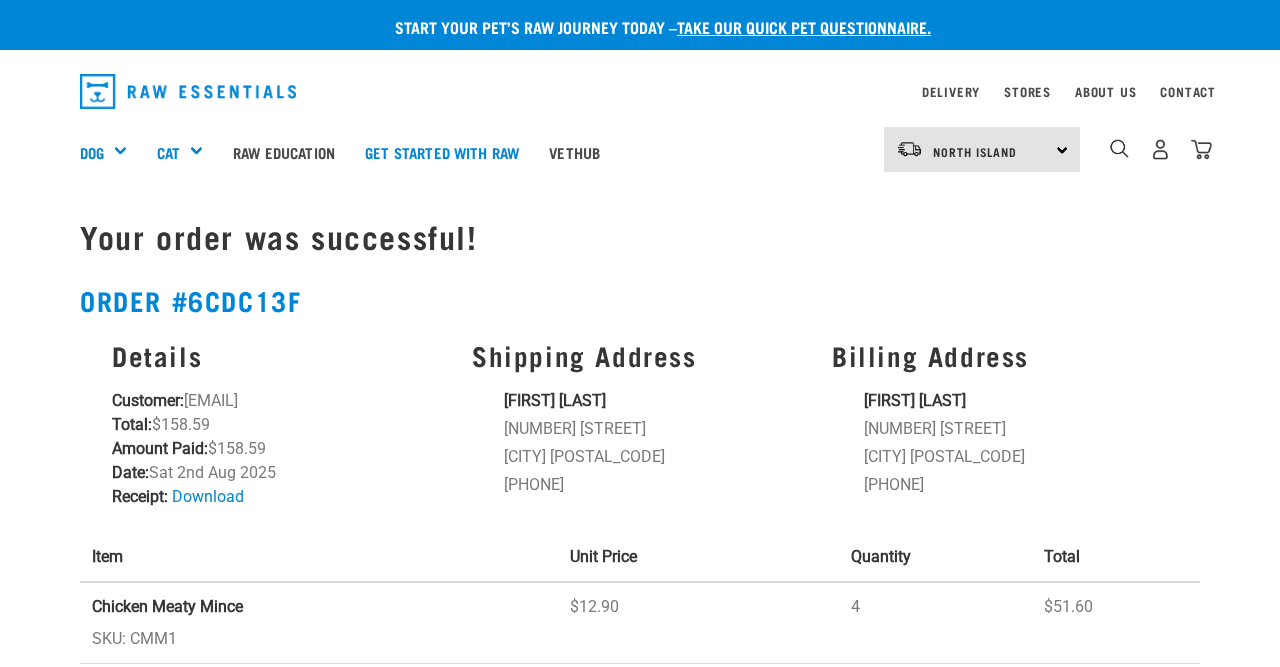 scroll, scrollTop: 0, scrollLeft: 0, axis: both 